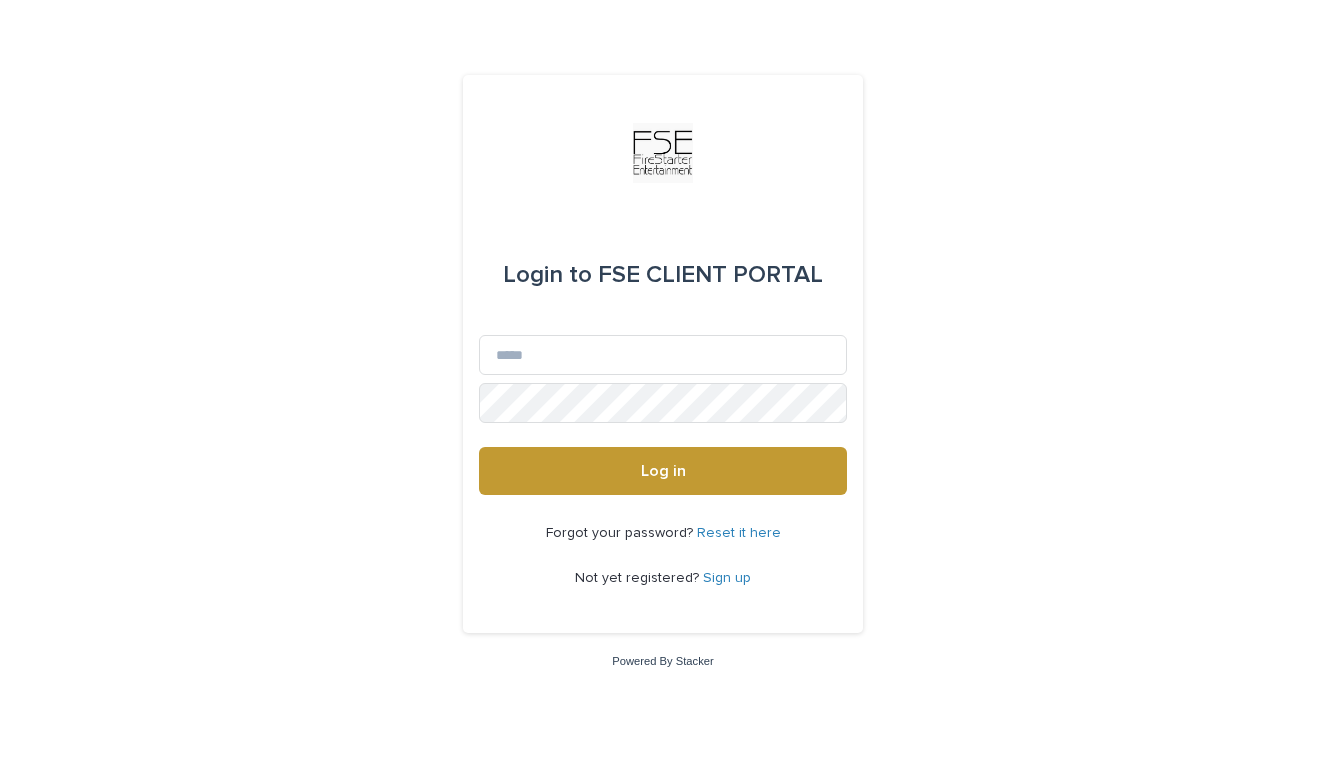 scroll, scrollTop: 0, scrollLeft: 0, axis: both 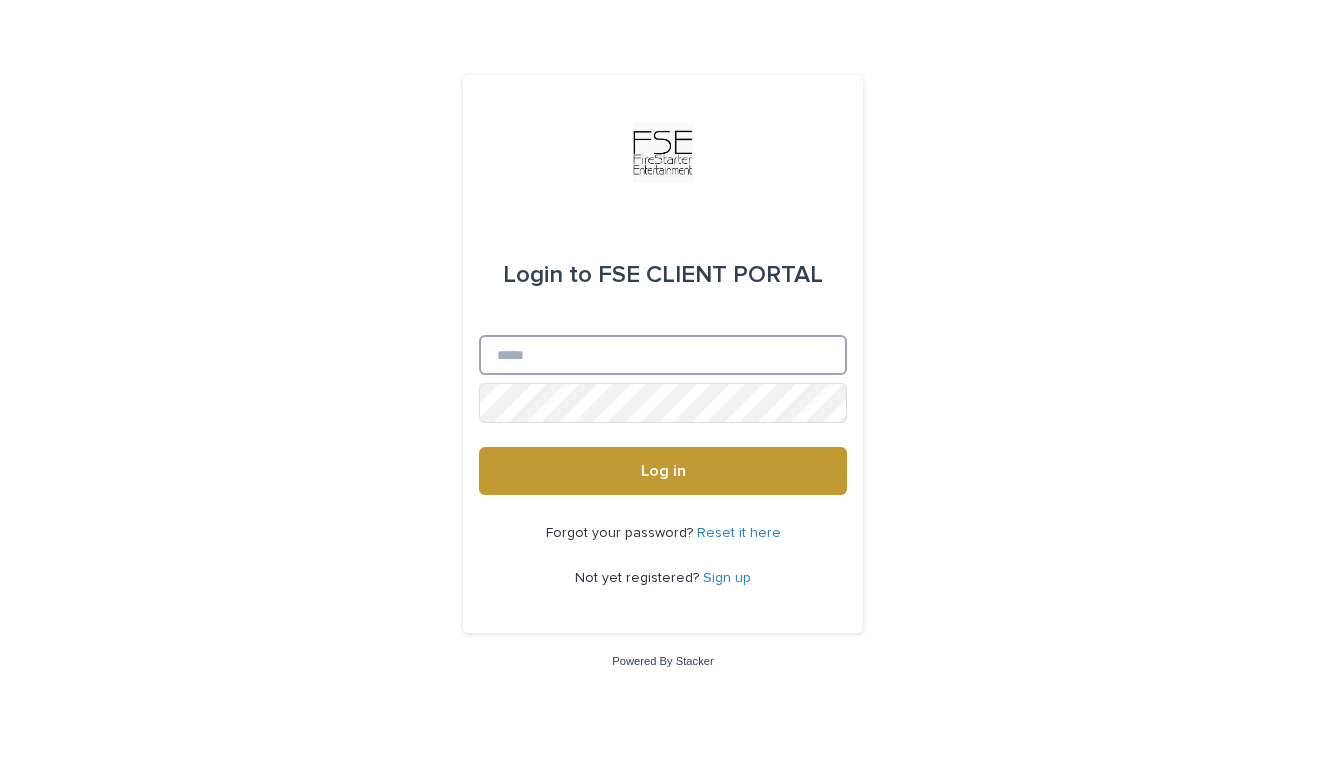 type on "**********" 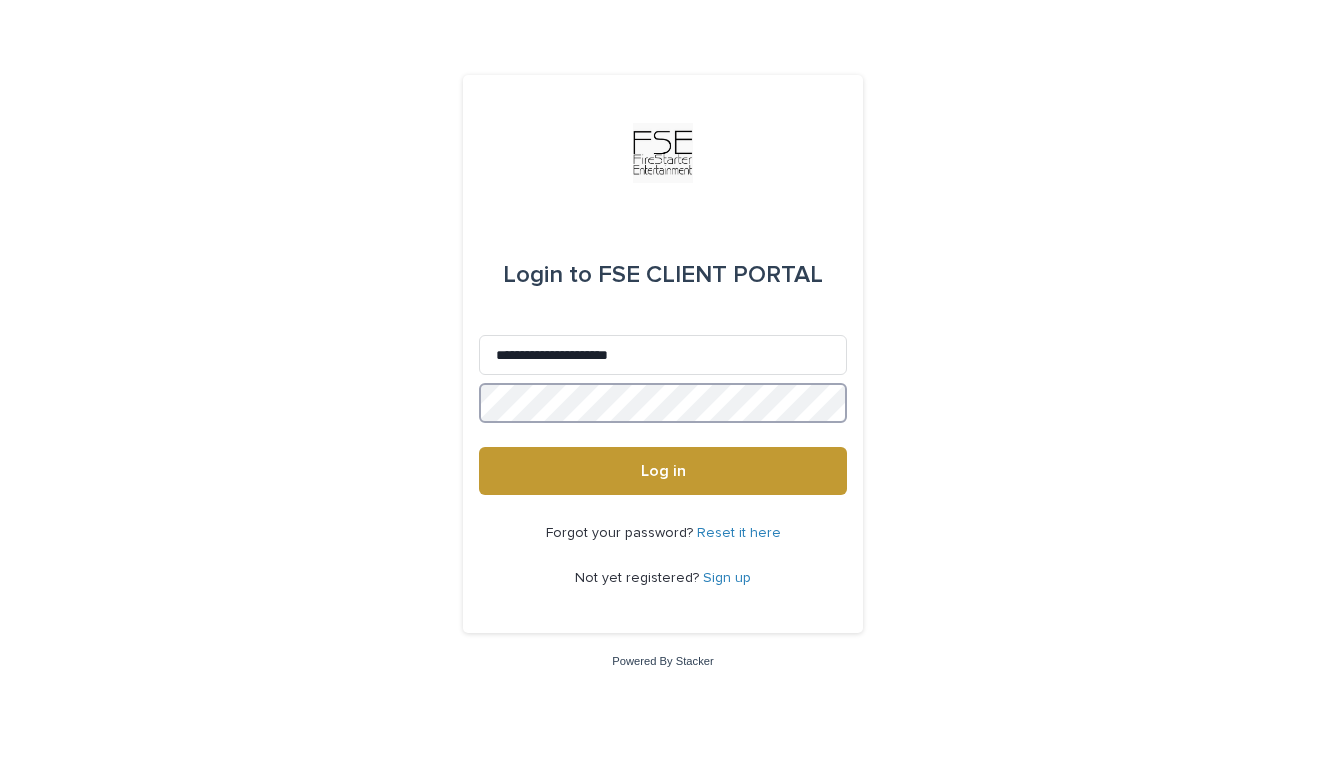 click on "Log in" at bounding box center (663, 471) 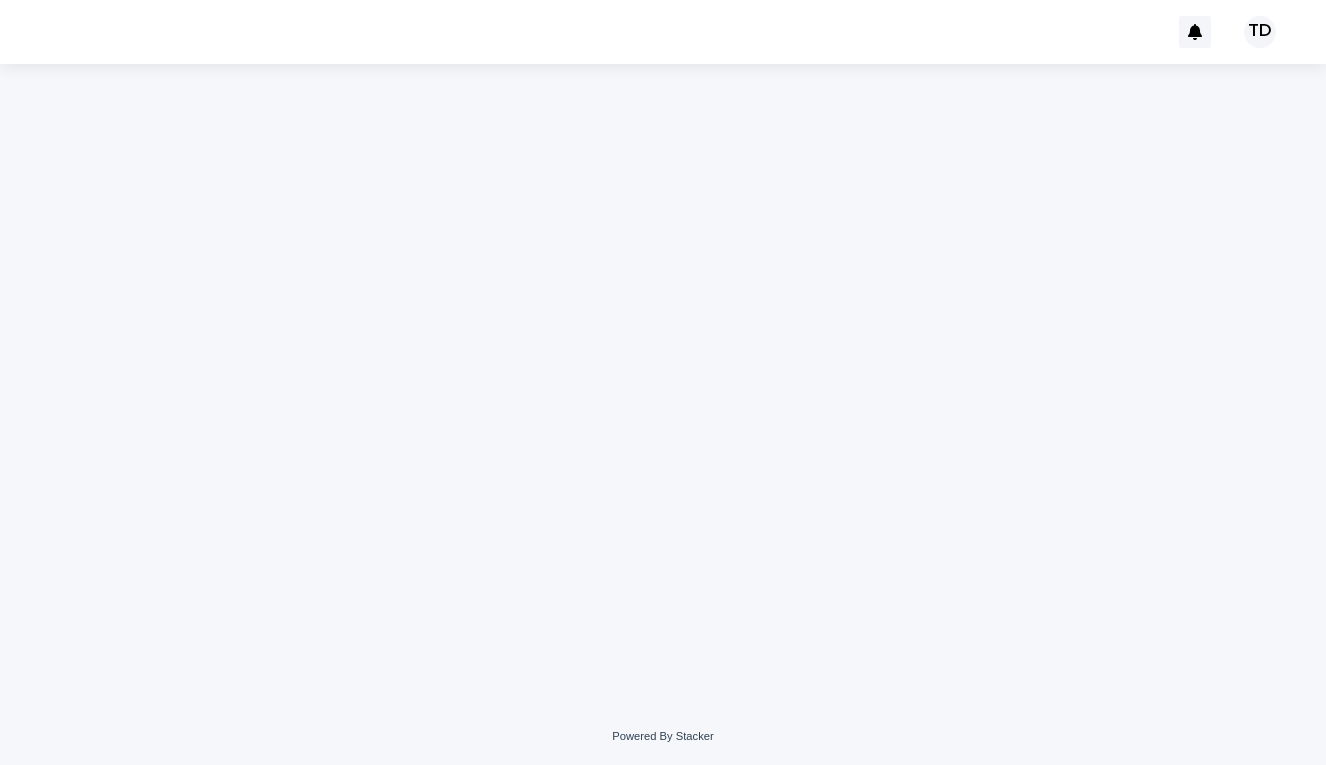 scroll, scrollTop: 0, scrollLeft: 0, axis: both 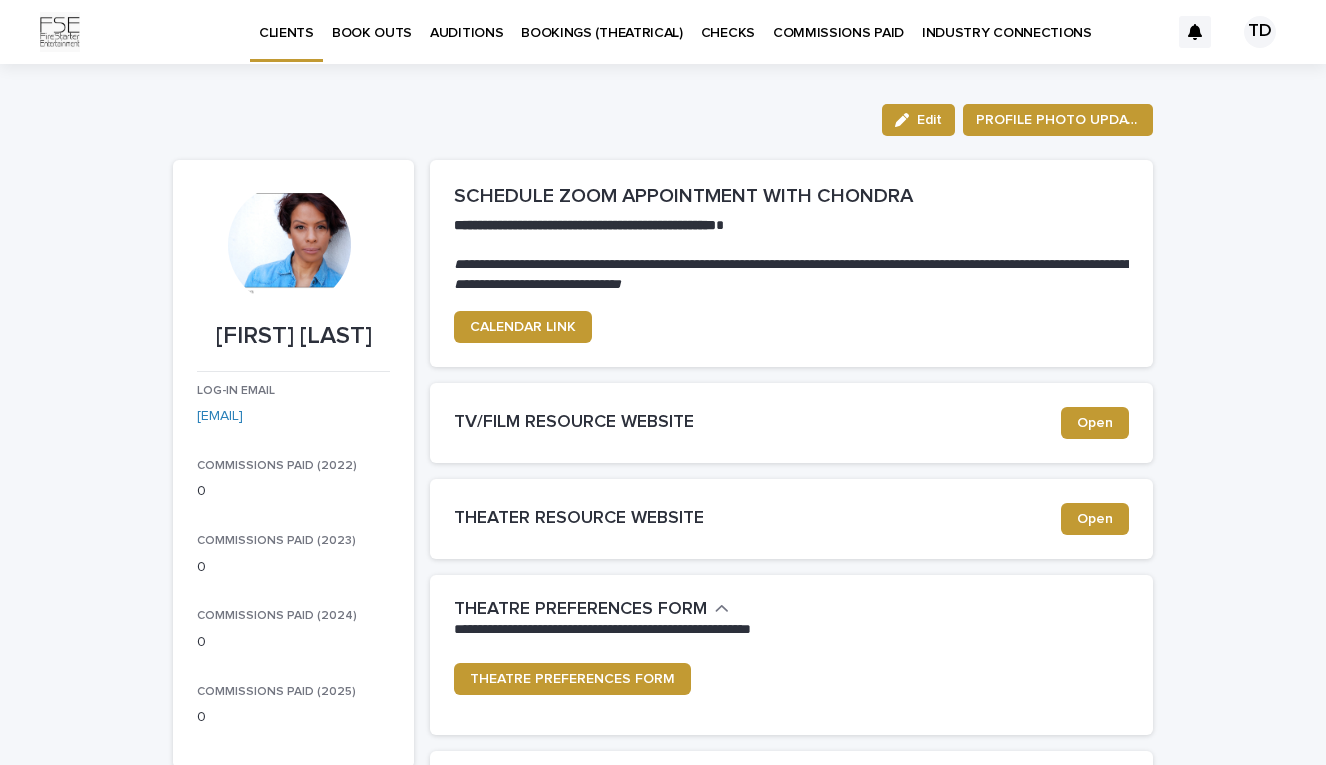 click on "BOOK OUTS" at bounding box center (372, 21) 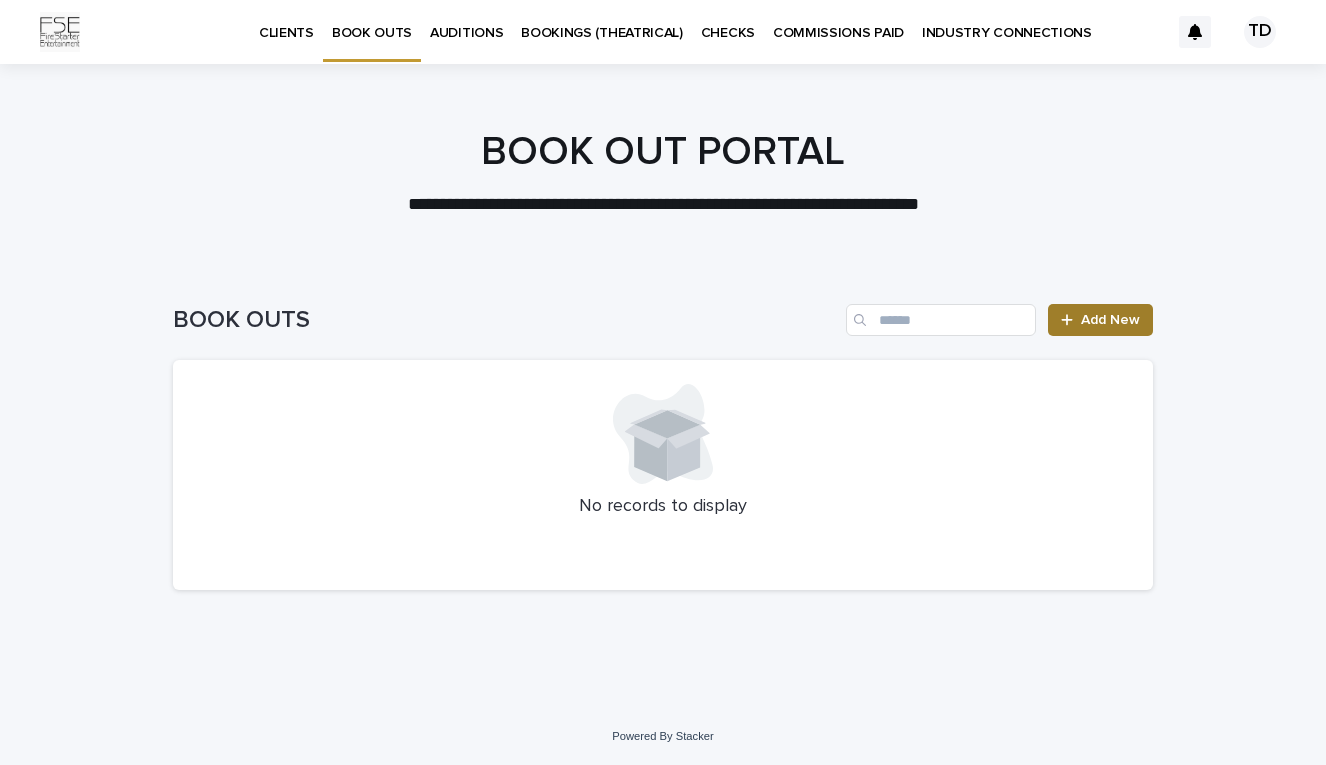 click on "Add New" at bounding box center [1110, 320] 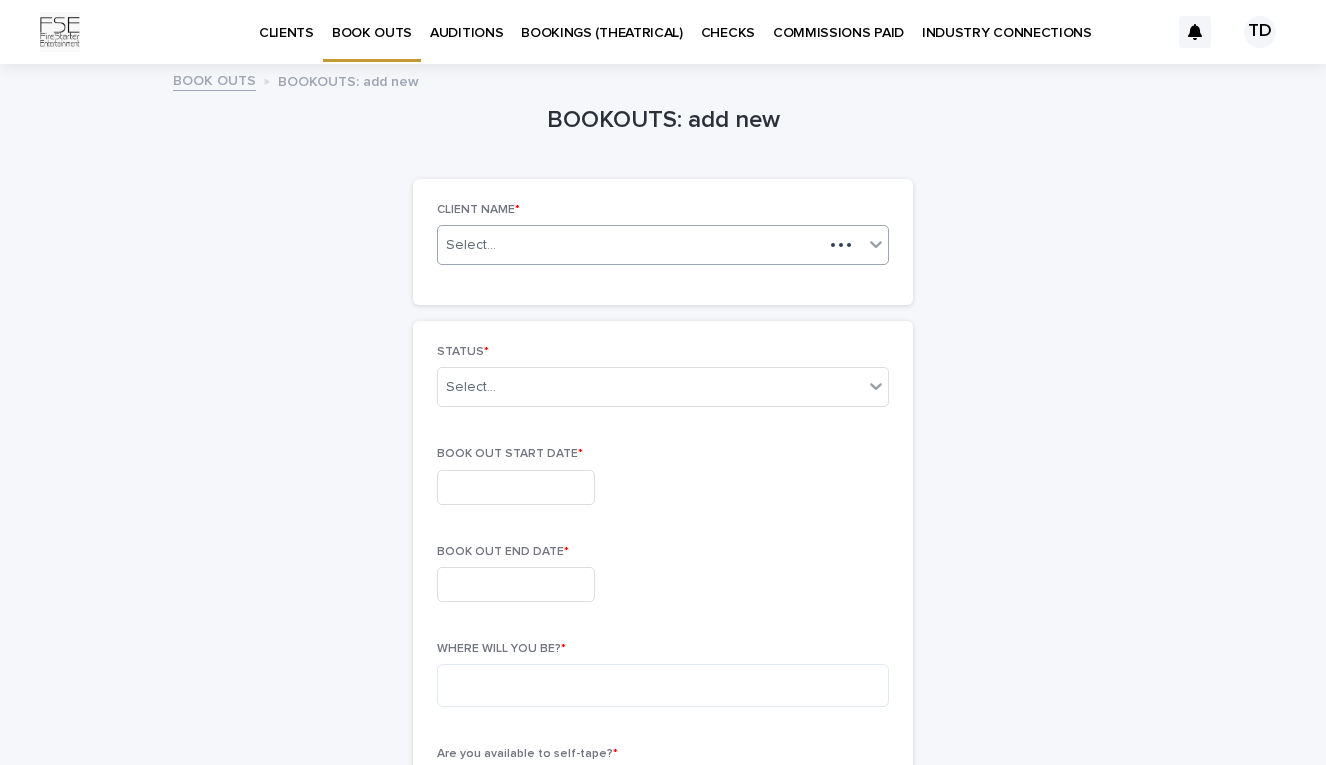 click 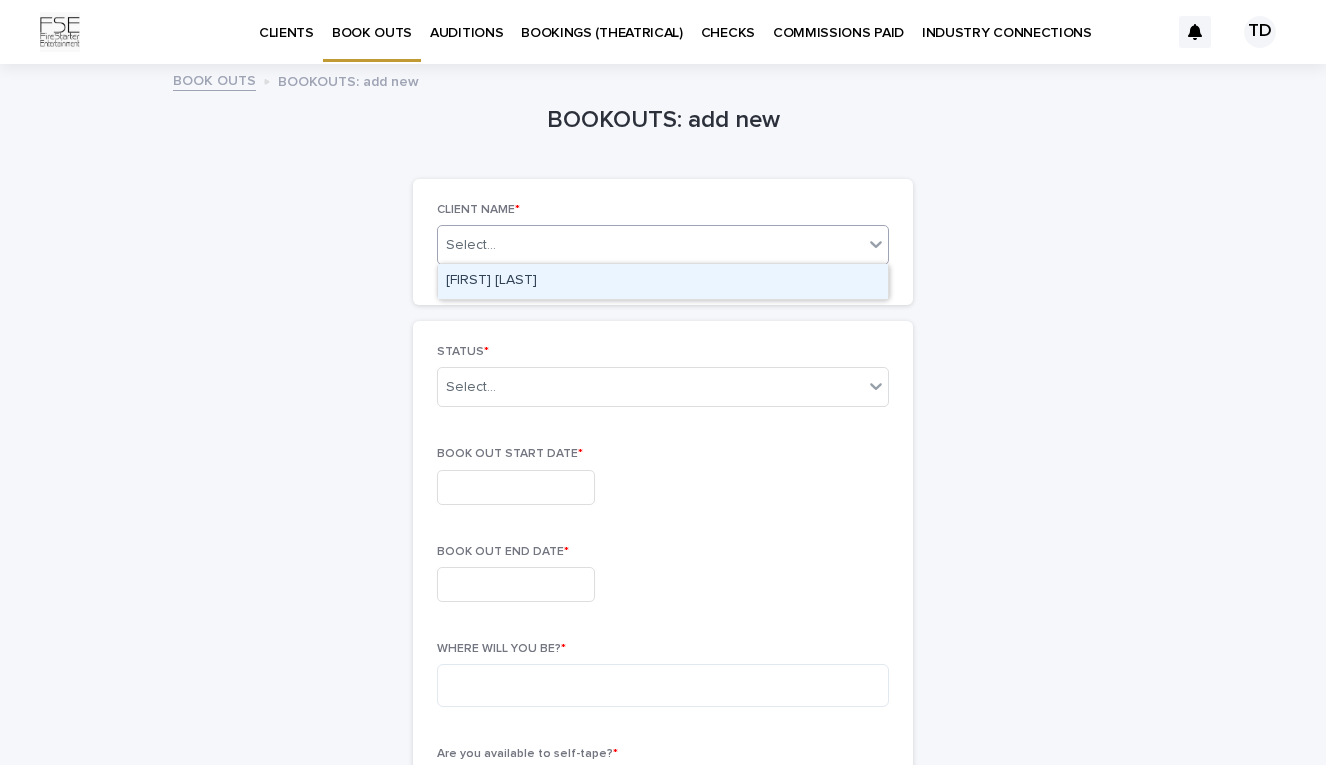click on "[FIRST] [LAST]" at bounding box center (663, 281) 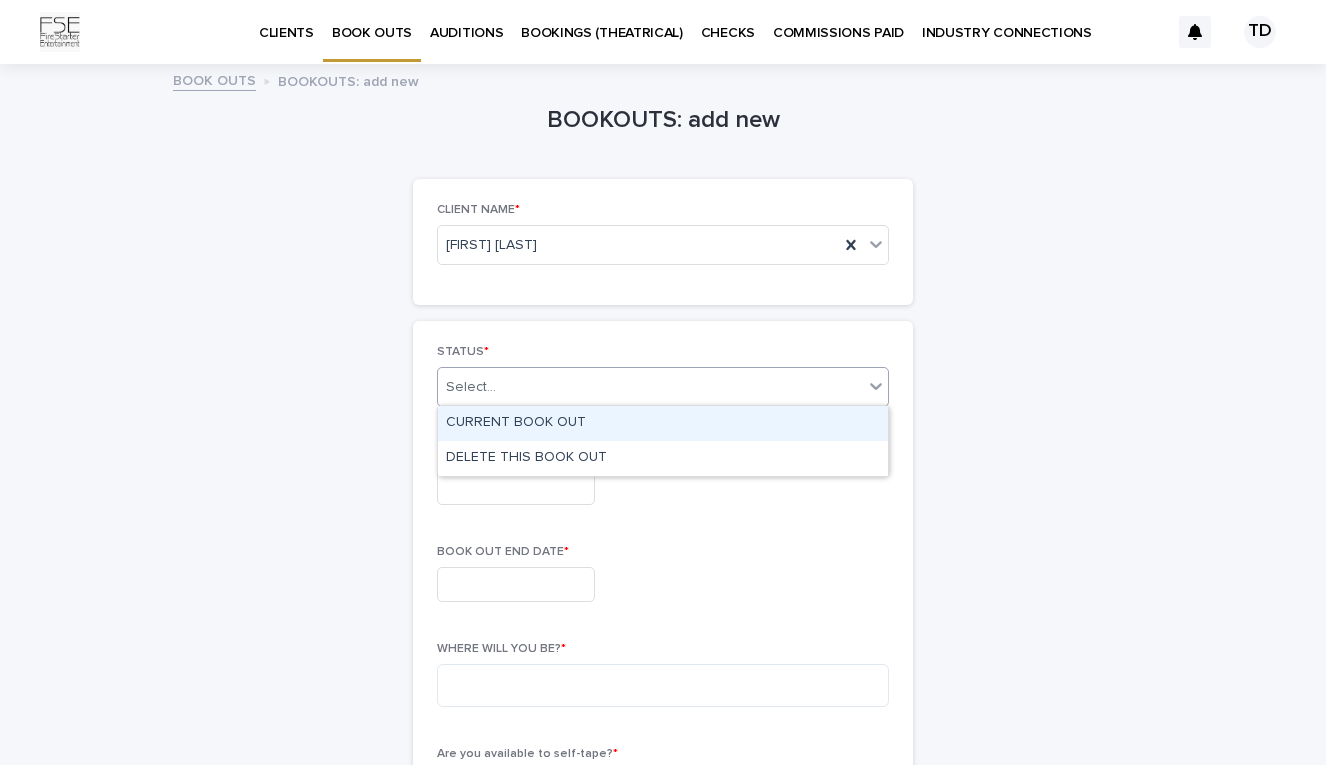 click 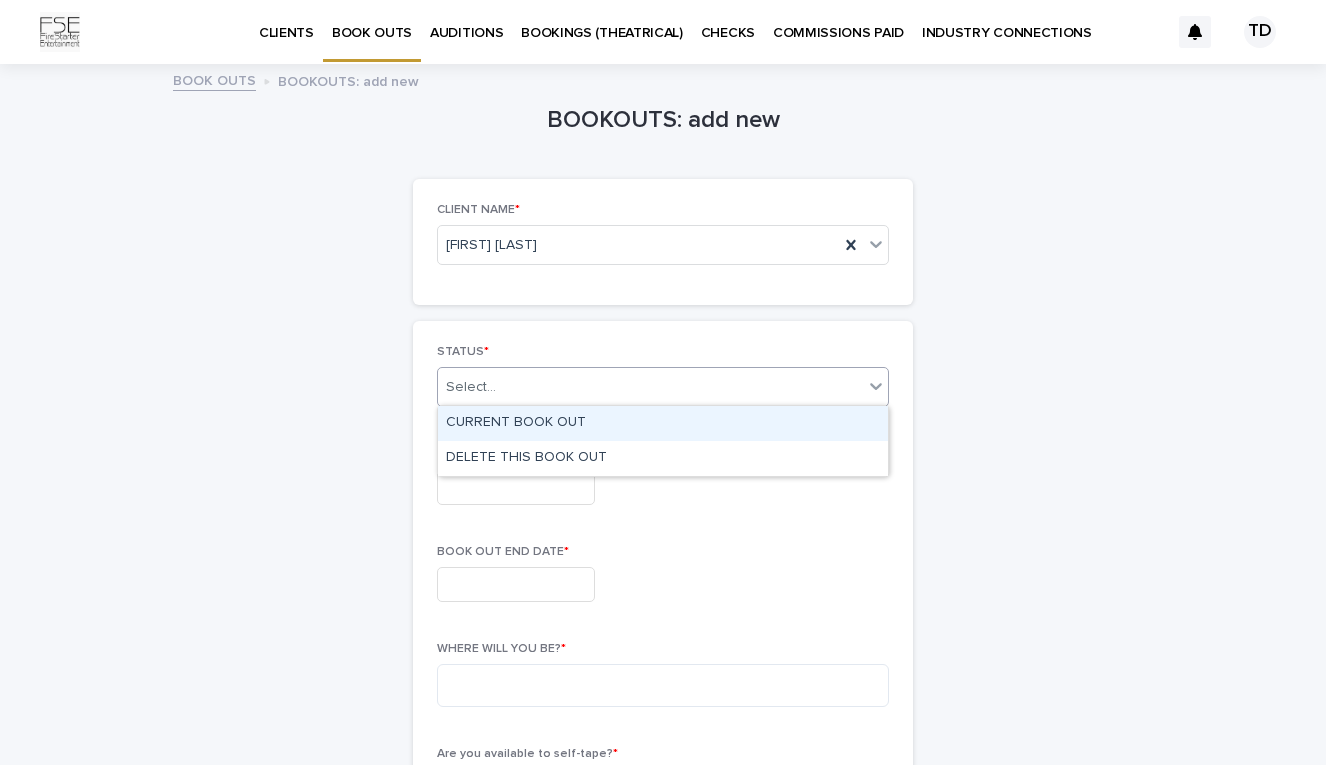 click on "CURRENT BOOK OUT" at bounding box center (663, 423) 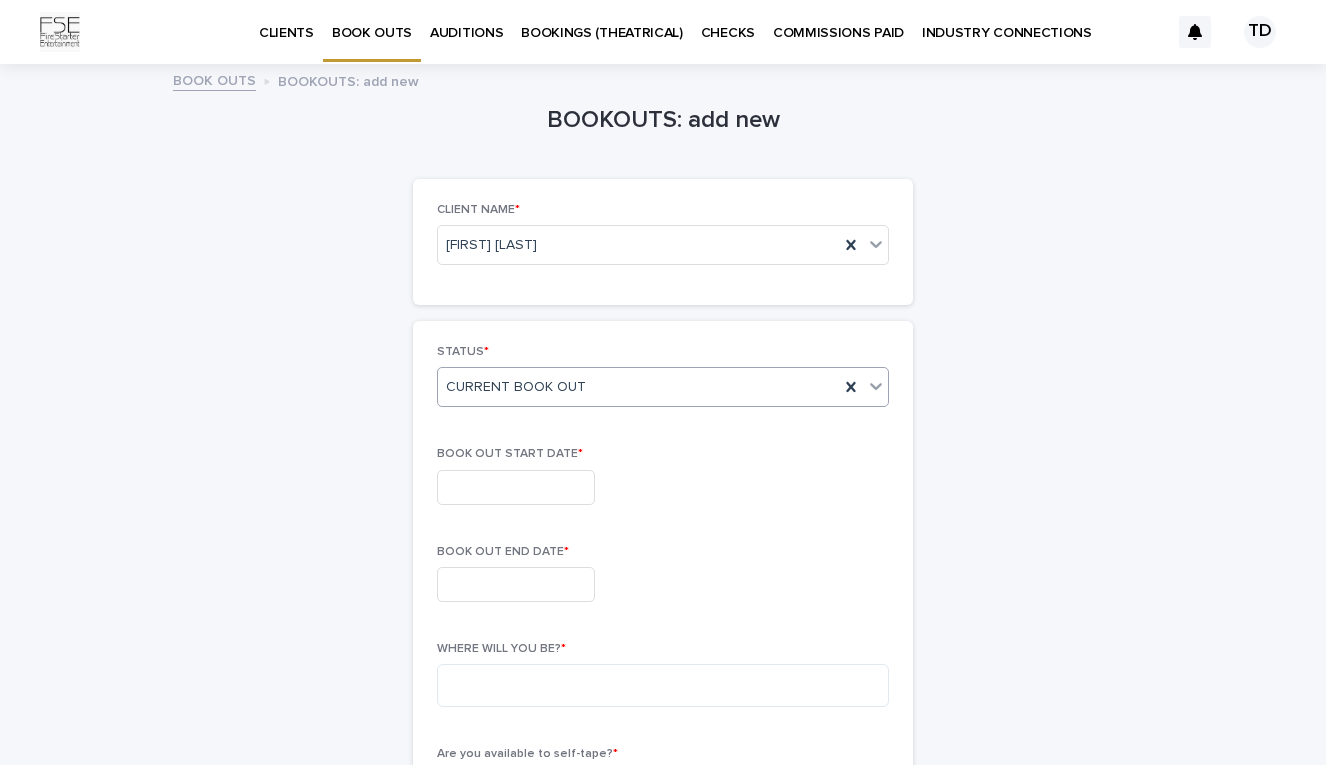 click at bounding box center [516, 487] 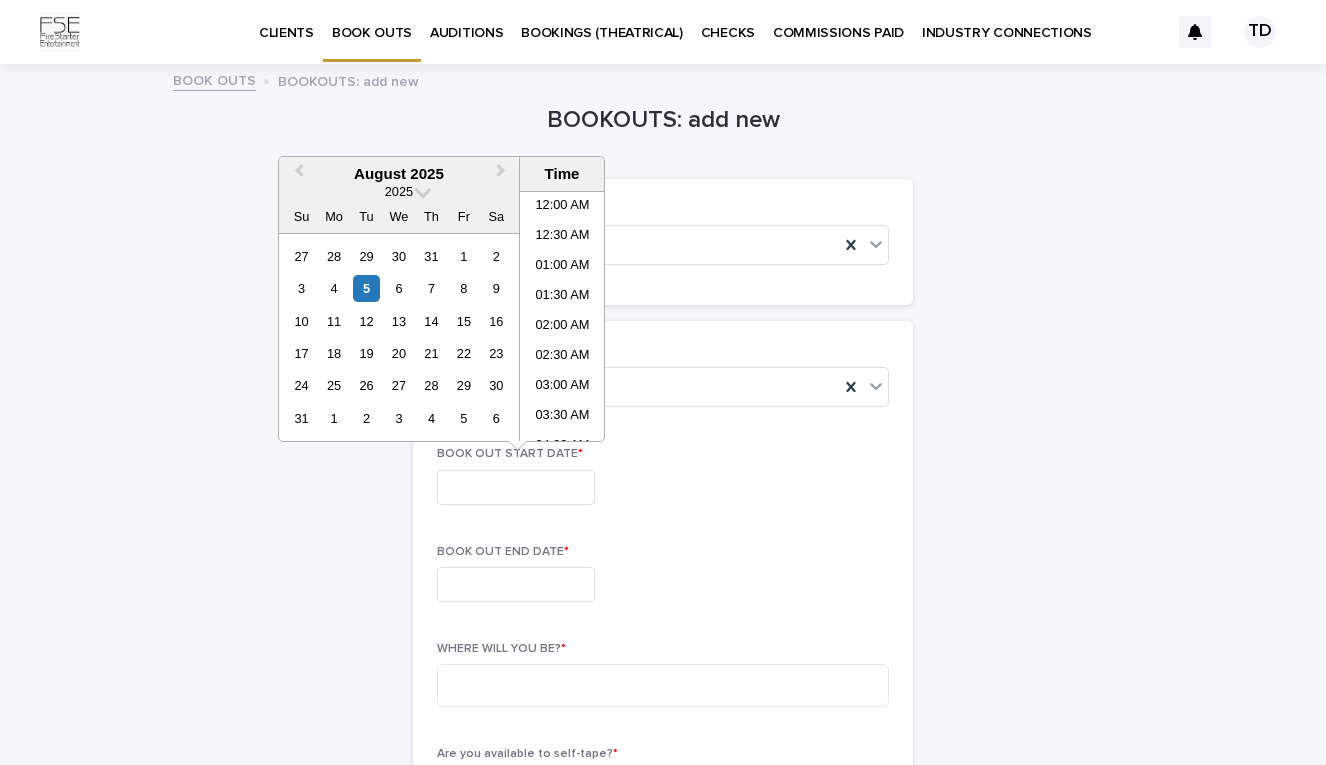 scroll, scrollTop: 610, scrollLeft: 0, axis: vertical 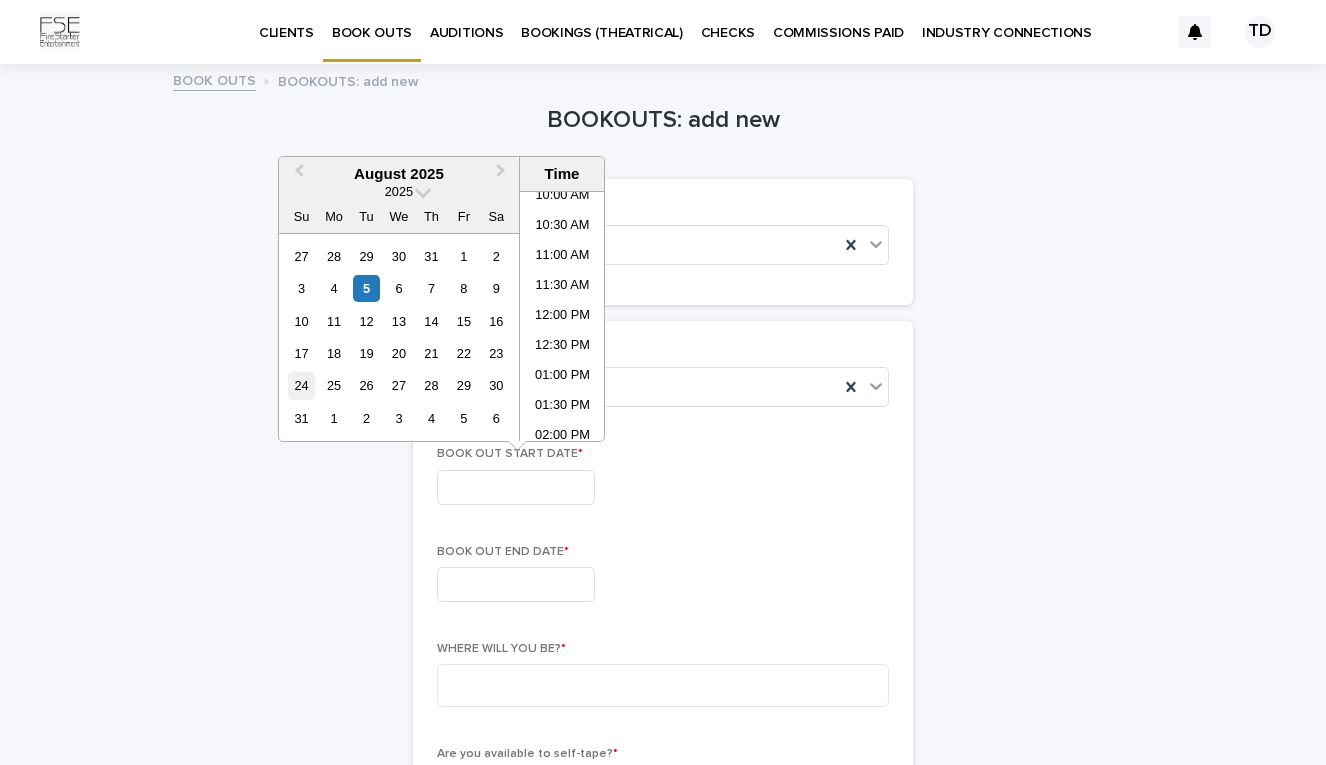click on "24" at bounding box center (301, 385) 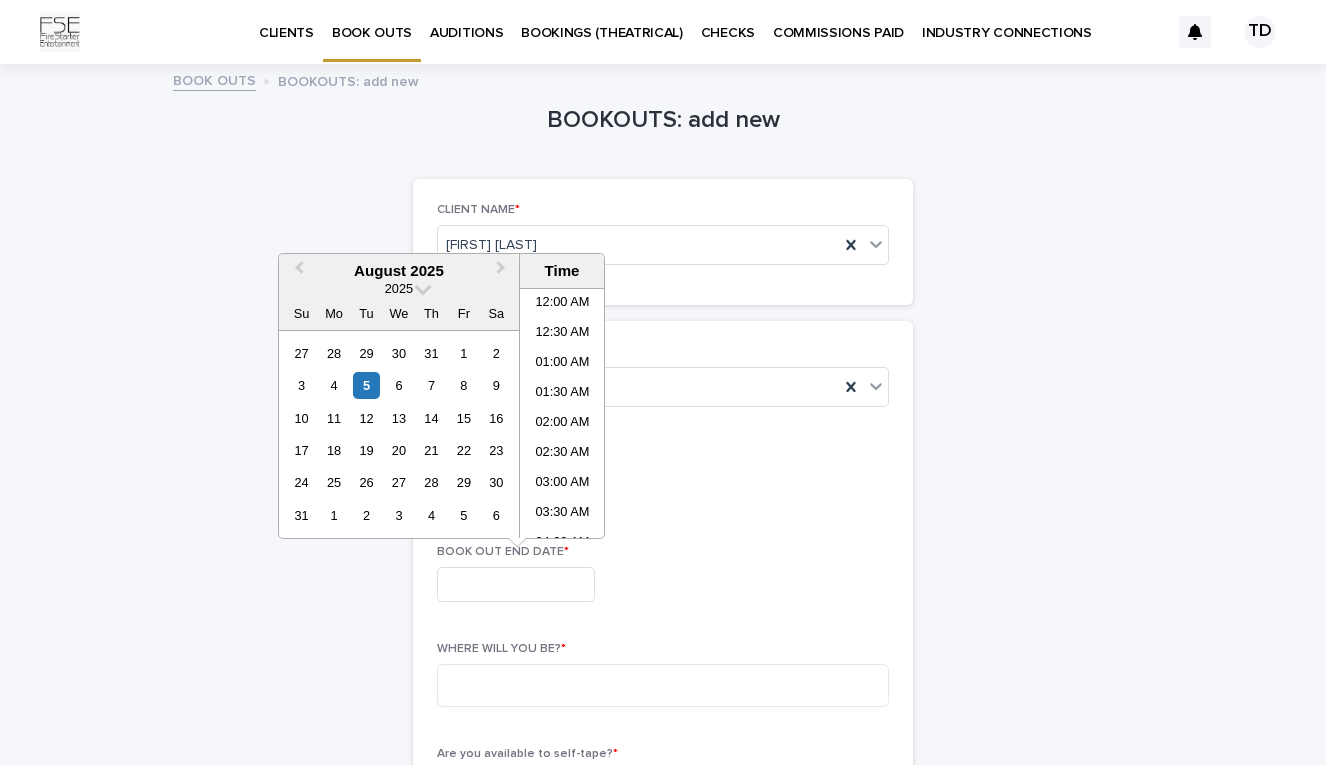 click at bounding box center (516, 584) 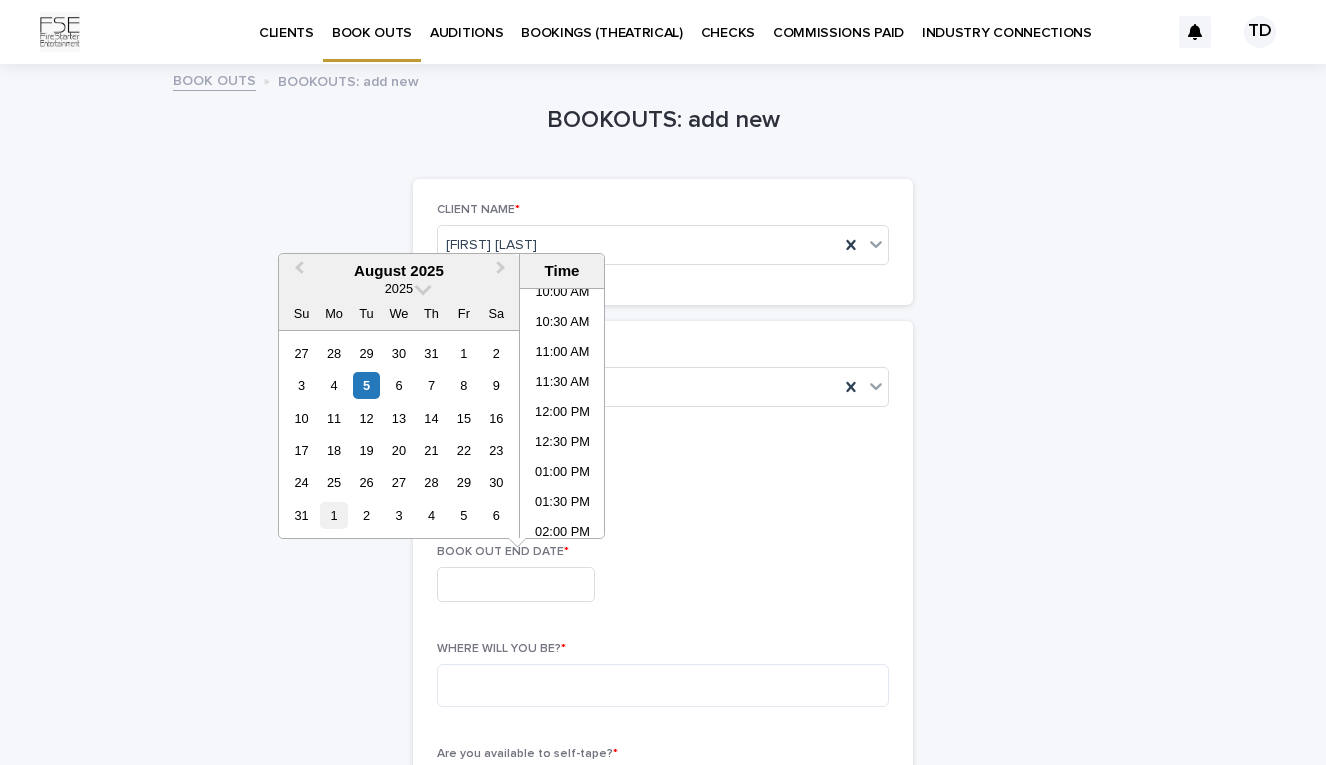 click on "1" at bounding box center [333, 515] 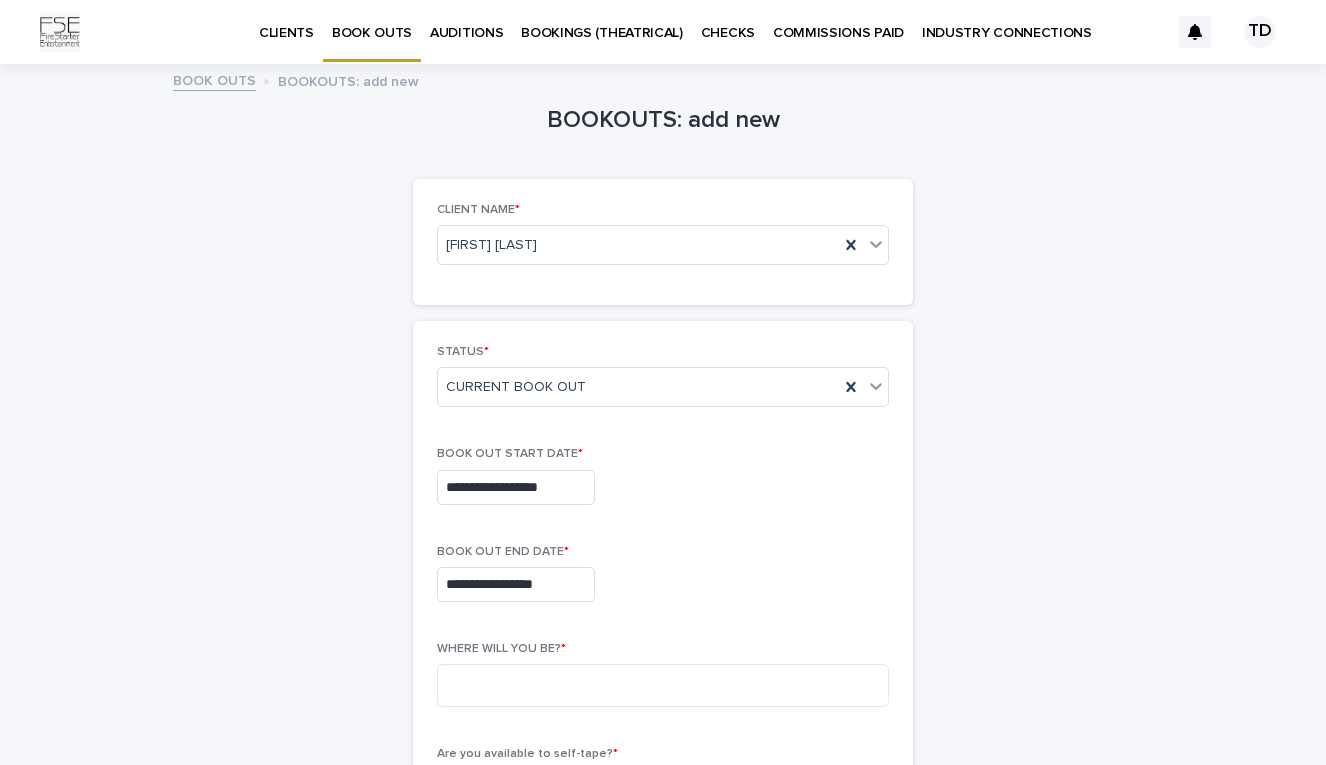 click on "BOOK OUT END DATE *" at bounding box center [663, 552] 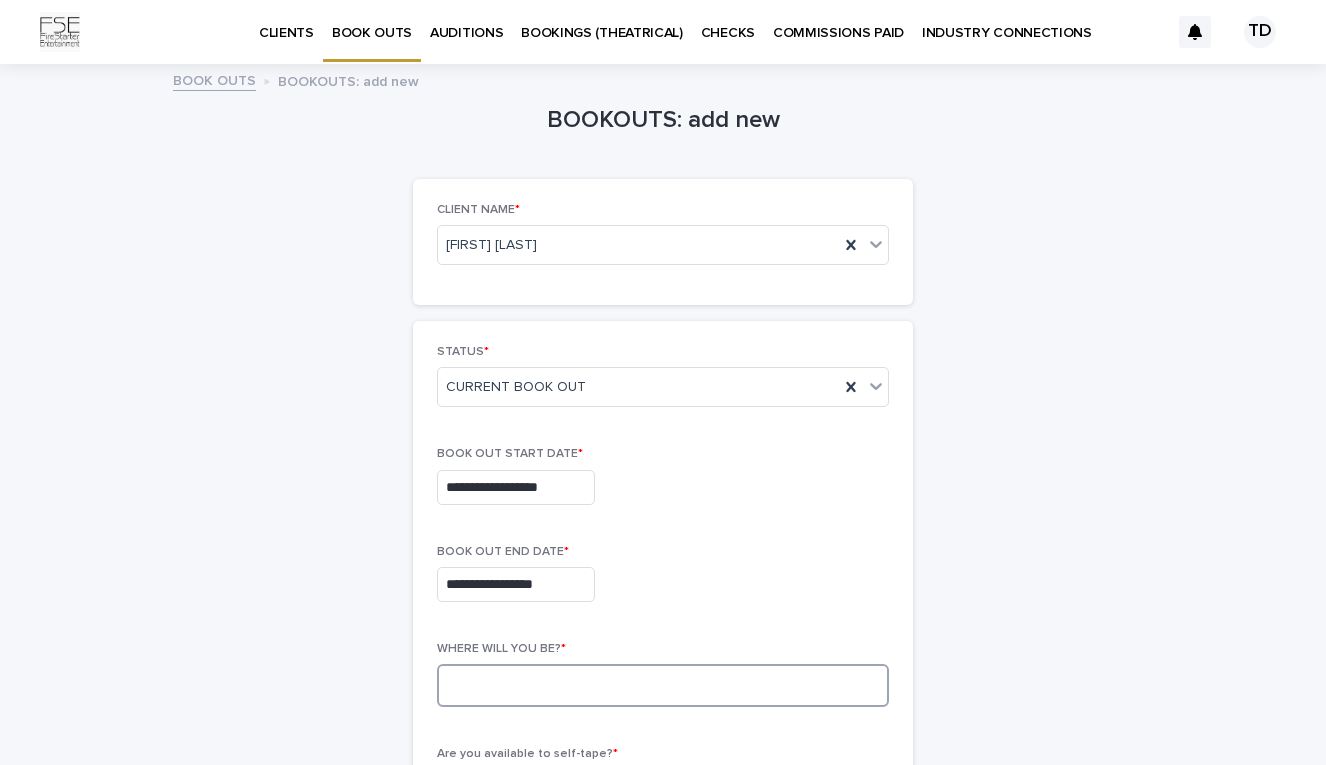 click at bounding box center [663, 685] 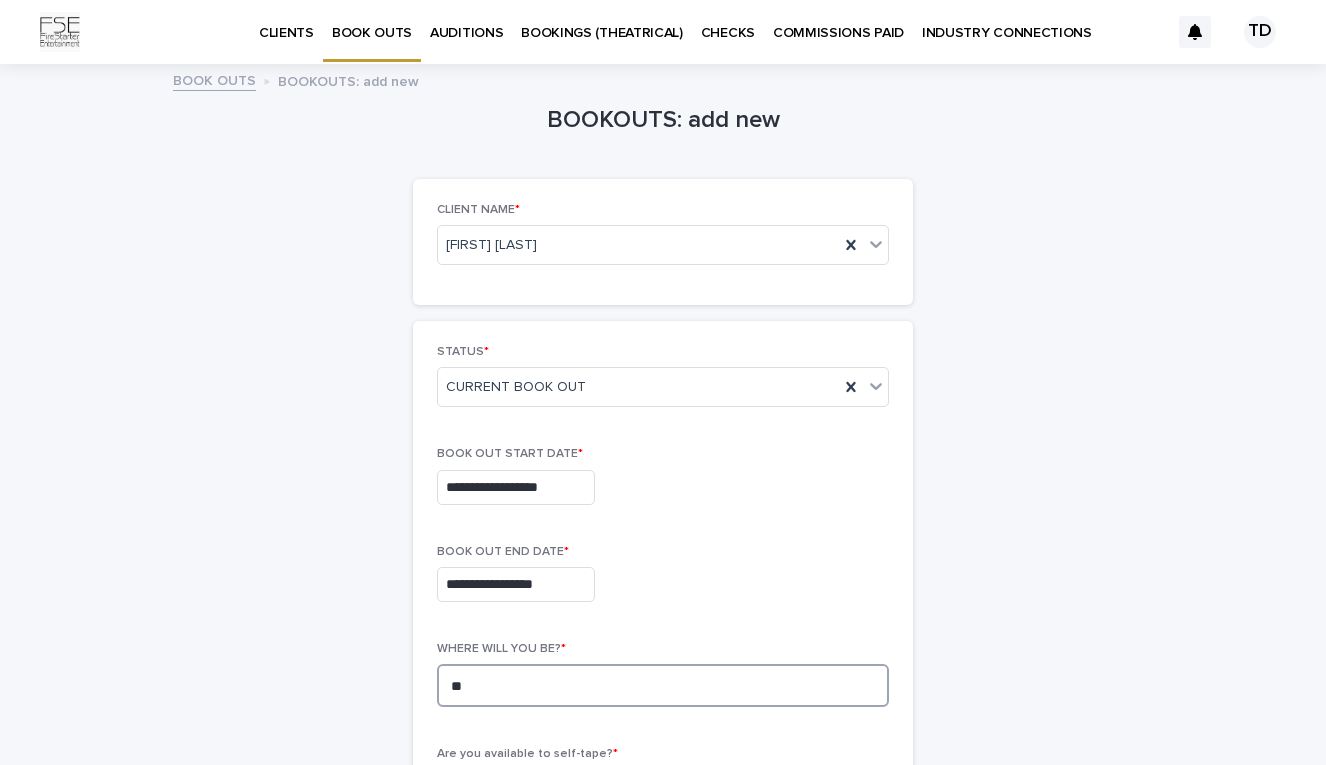 type on "*" 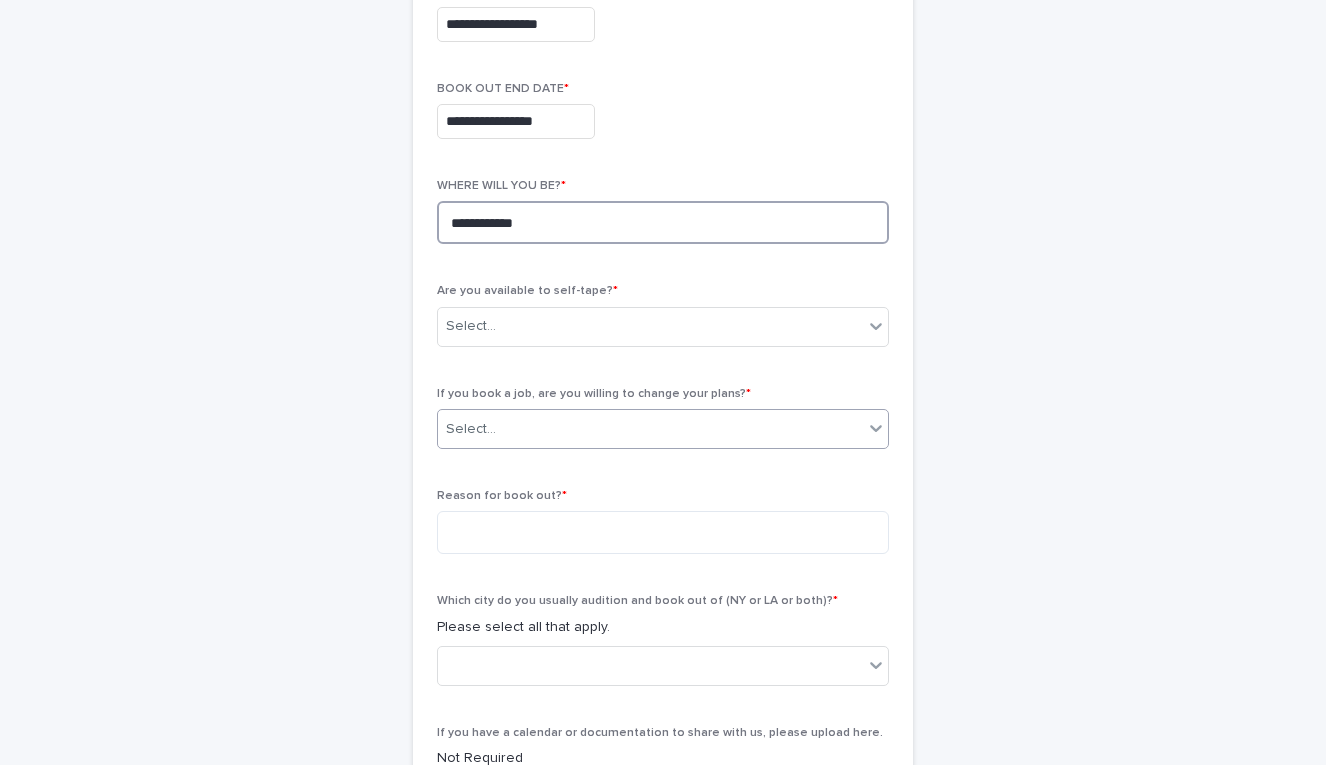 scroll, scrollTop: 464, scrollLeft: 0, axis: vertical 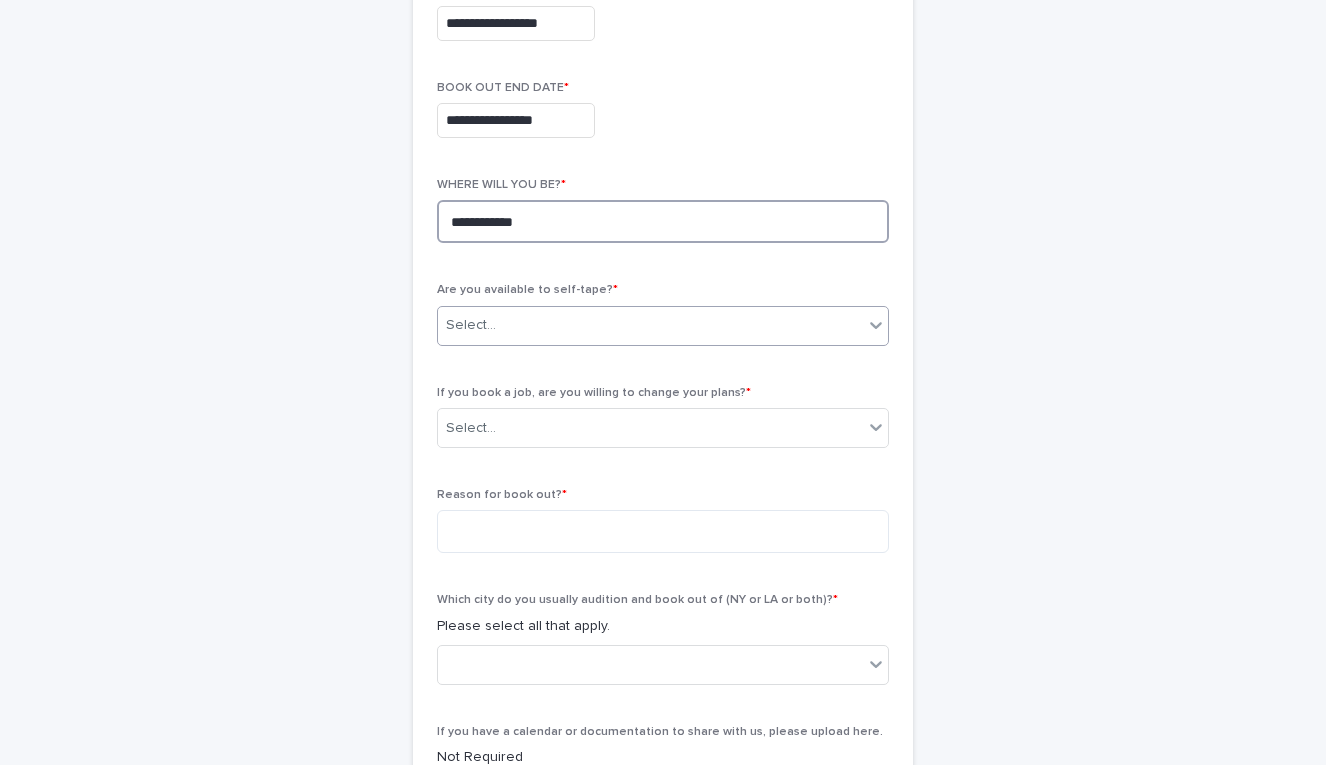 type on "**********" 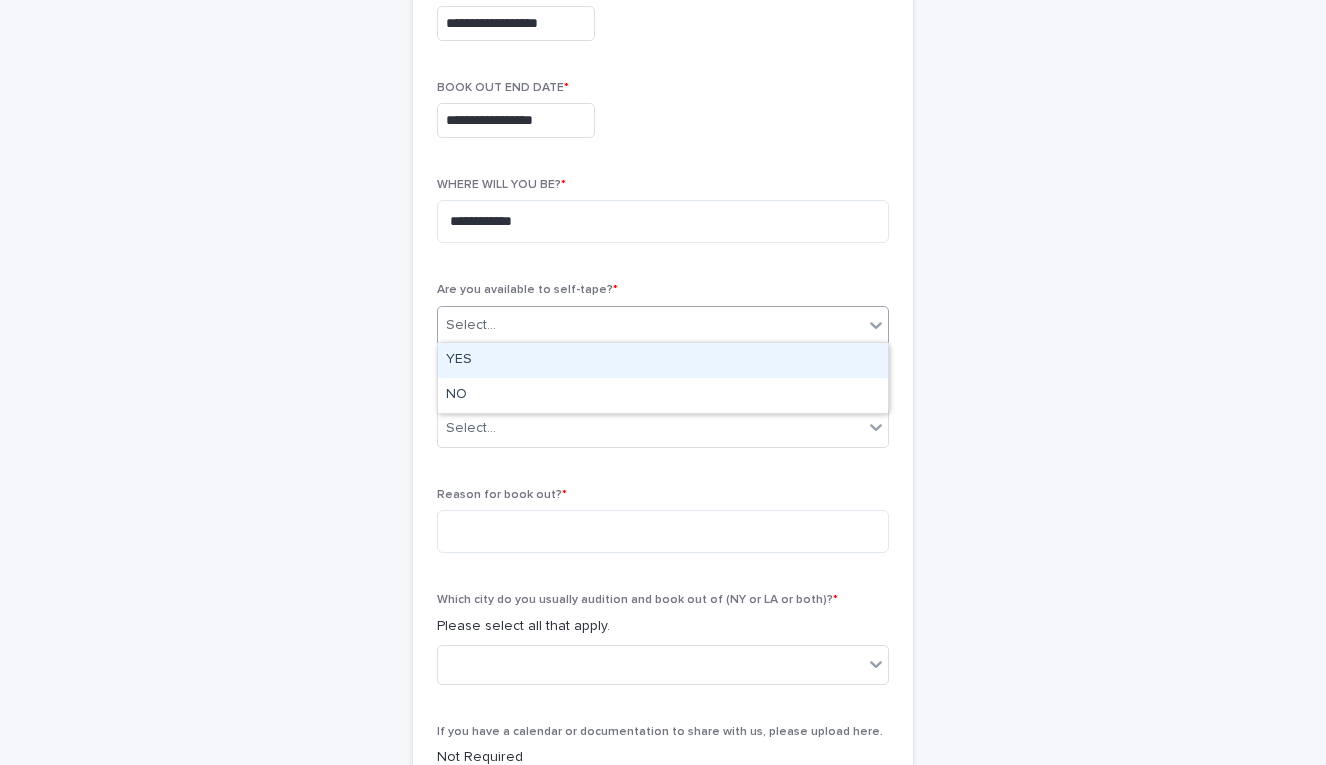 click 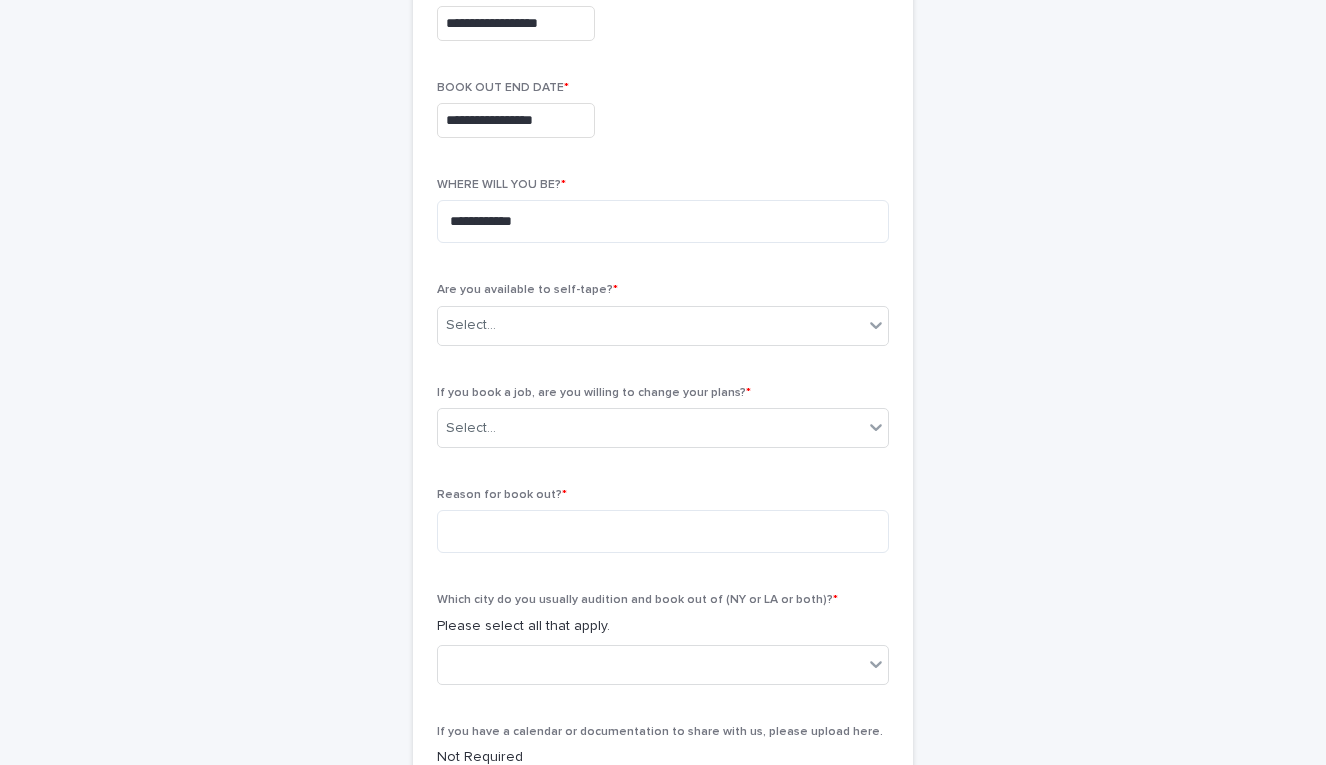 click on "**********" at bounding box center (663, 320) 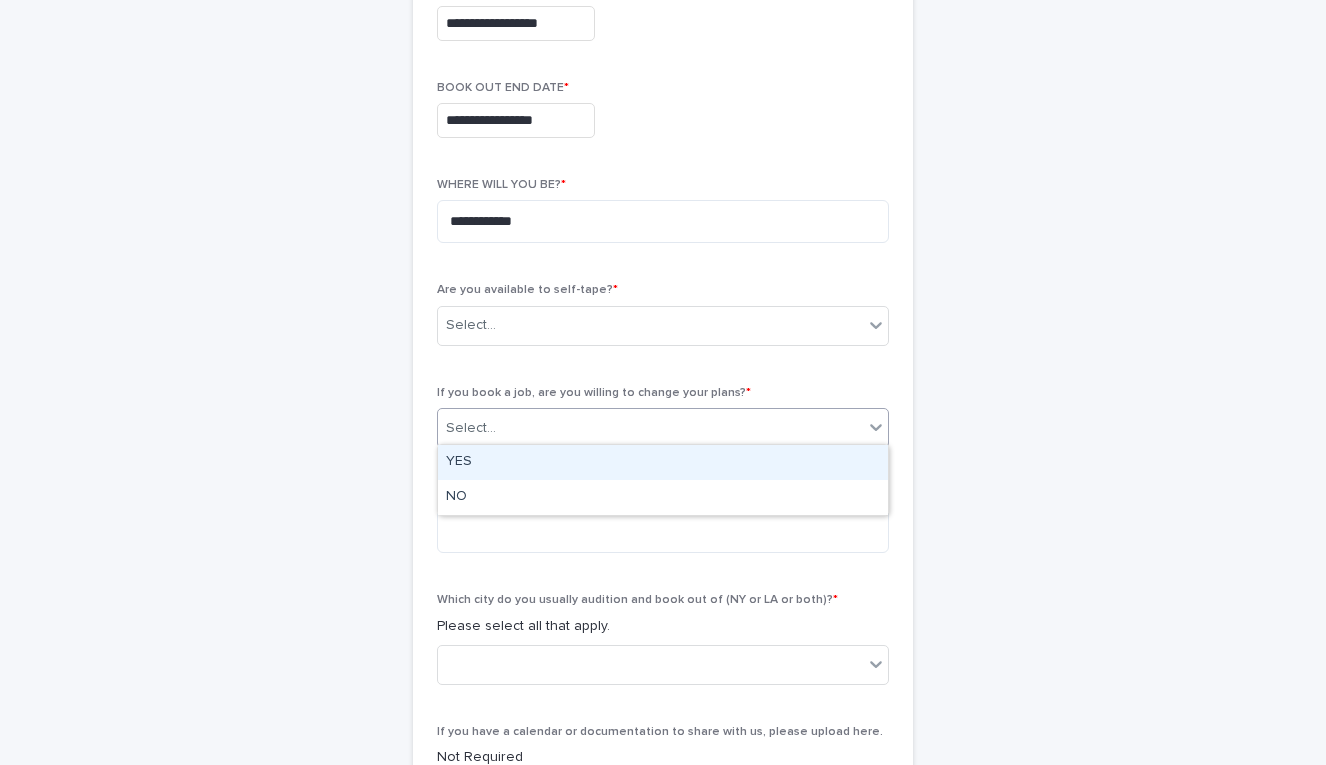 click 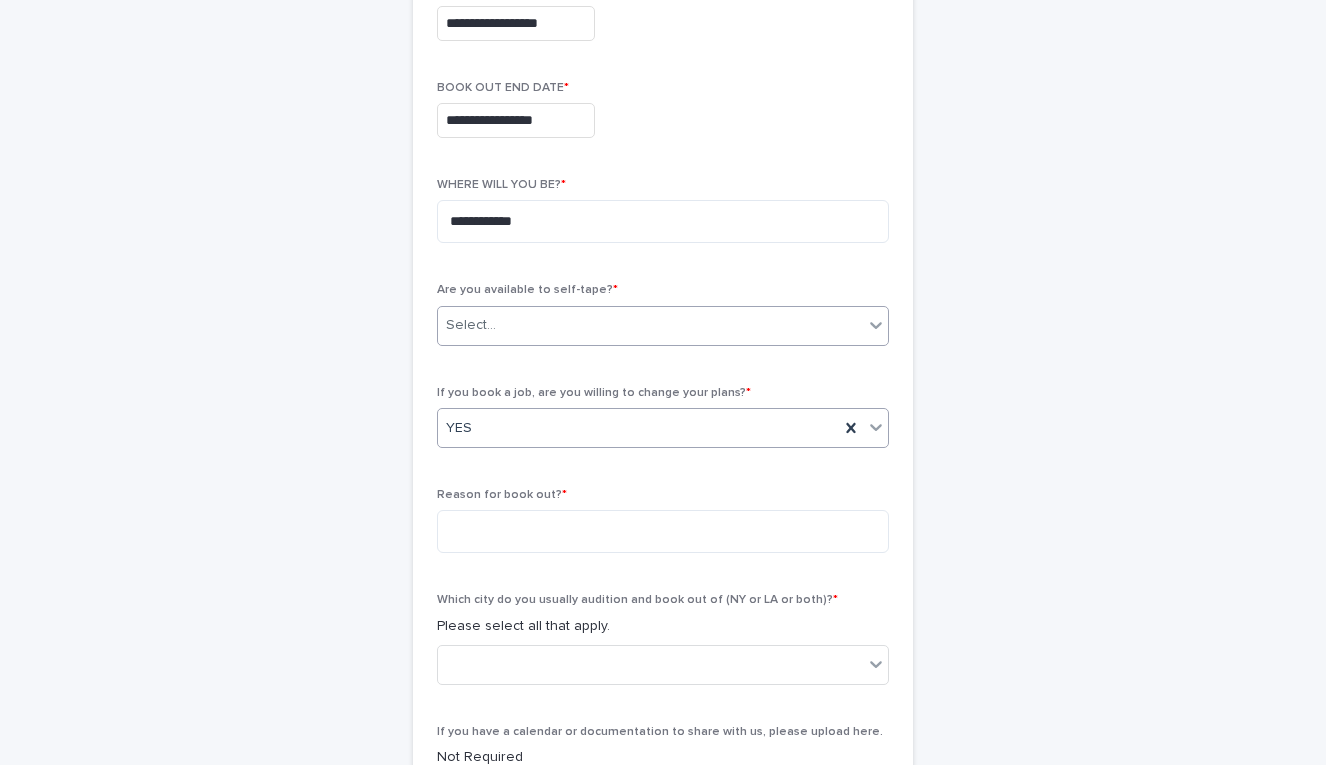 click on "Select..." at bounding box center [663, 326] 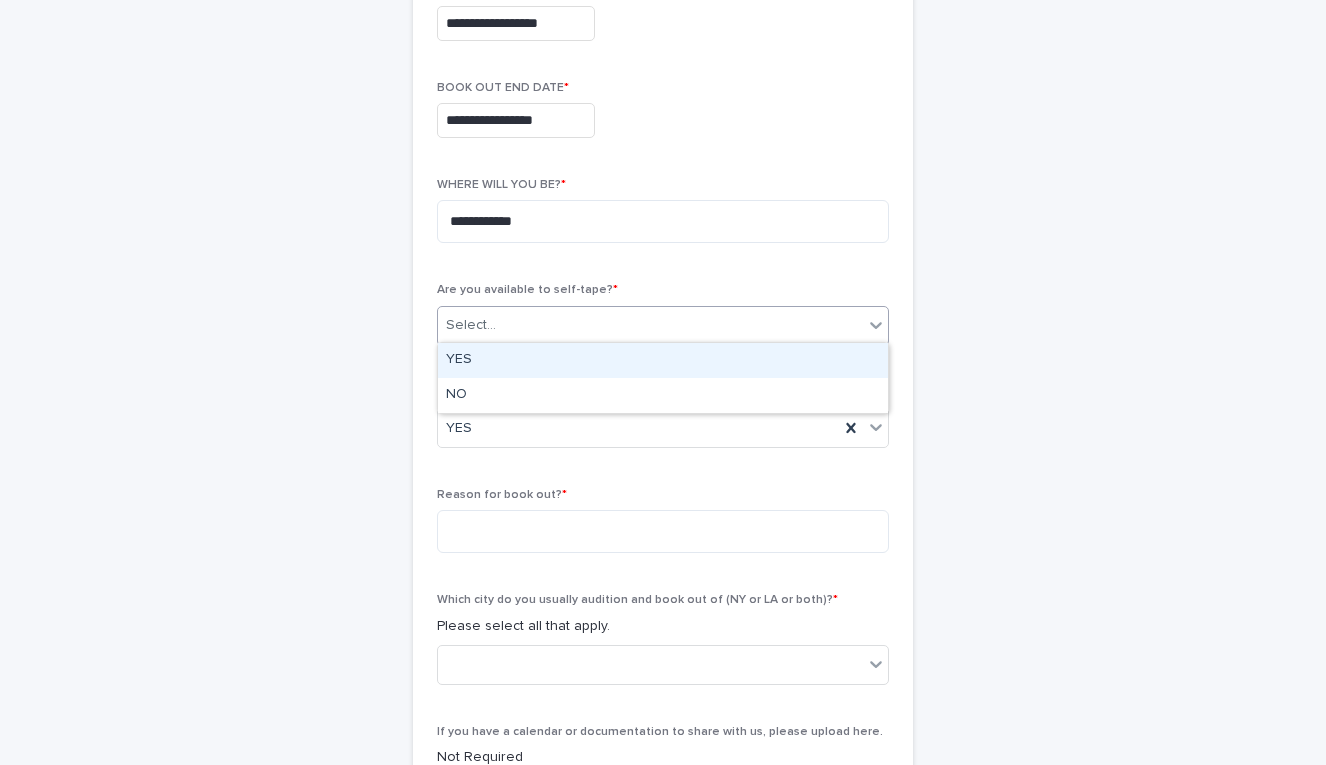 click on "YES" at bounding box center [663, 360] 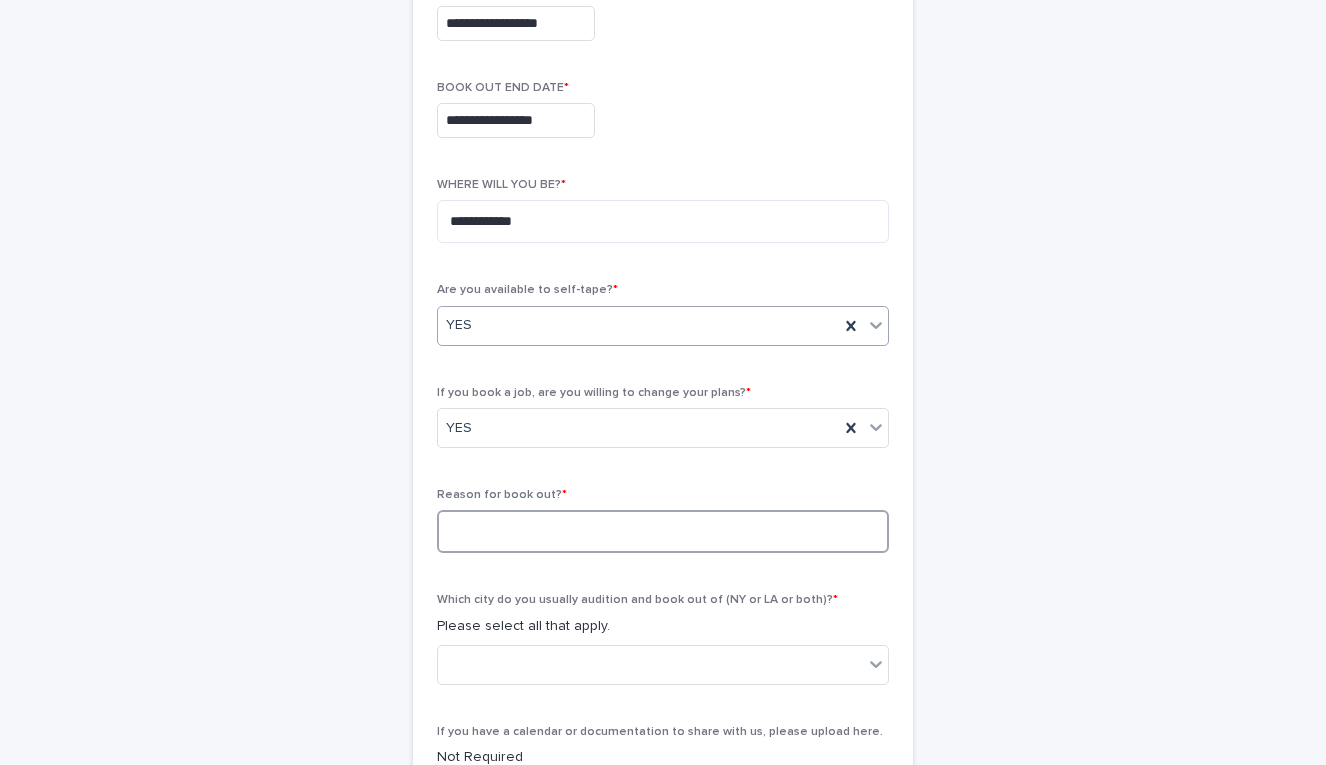 click at bounding box center [663, 531] 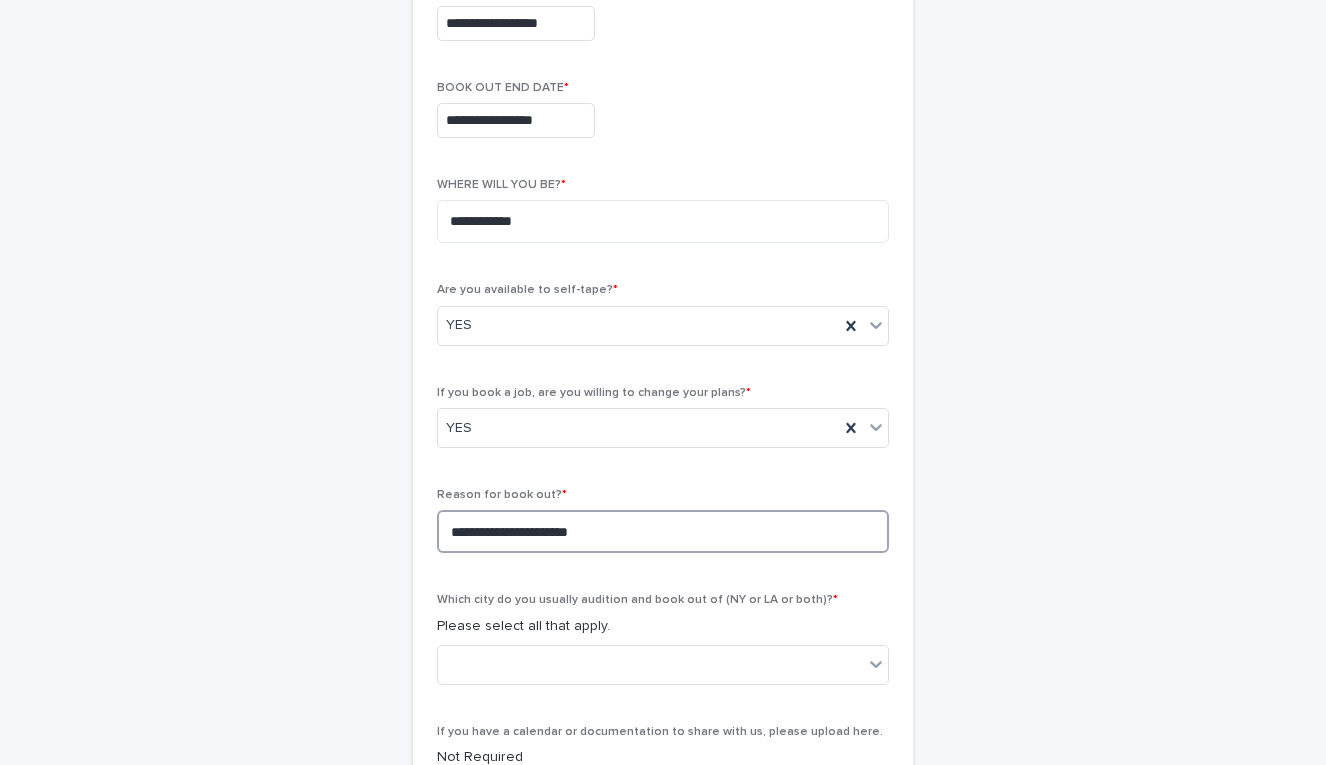 click on "**********" at bounding box center [663, 531] 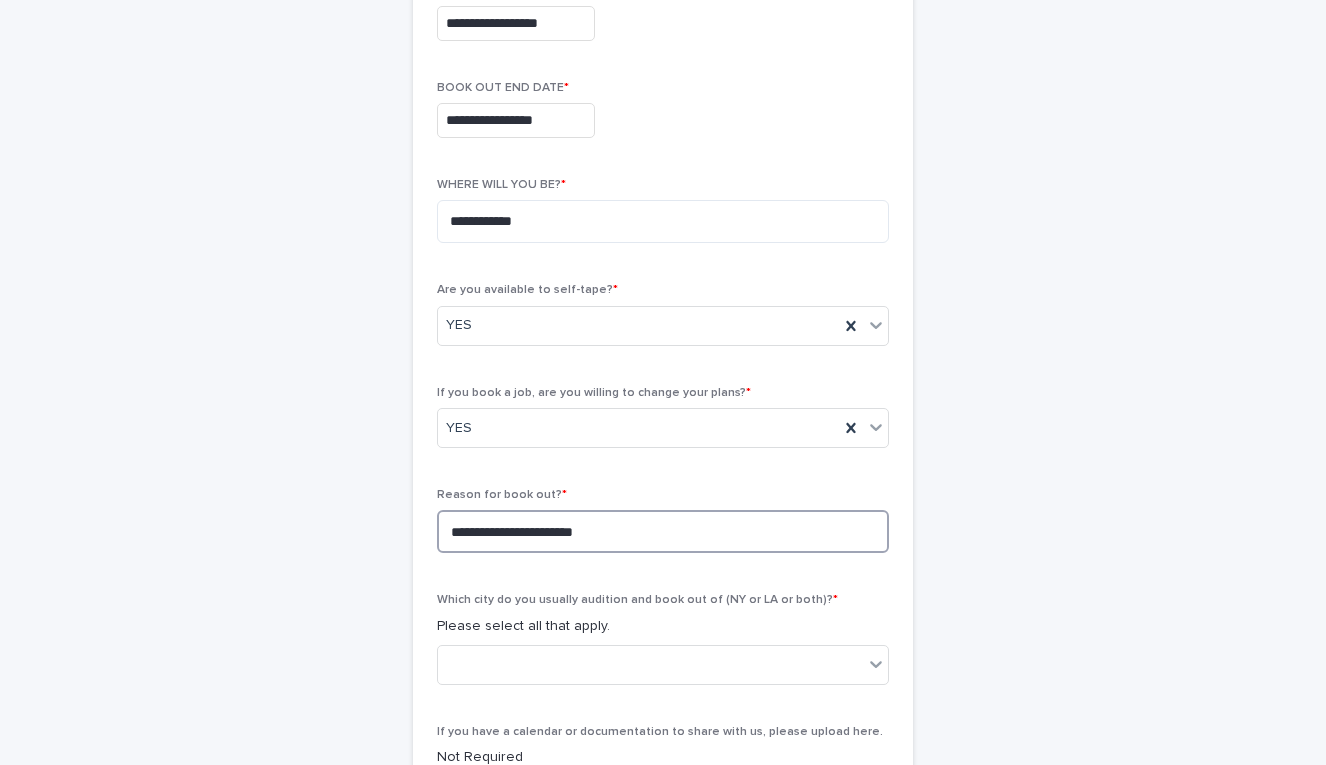 click on "**********" at bounding box center [663, 531] 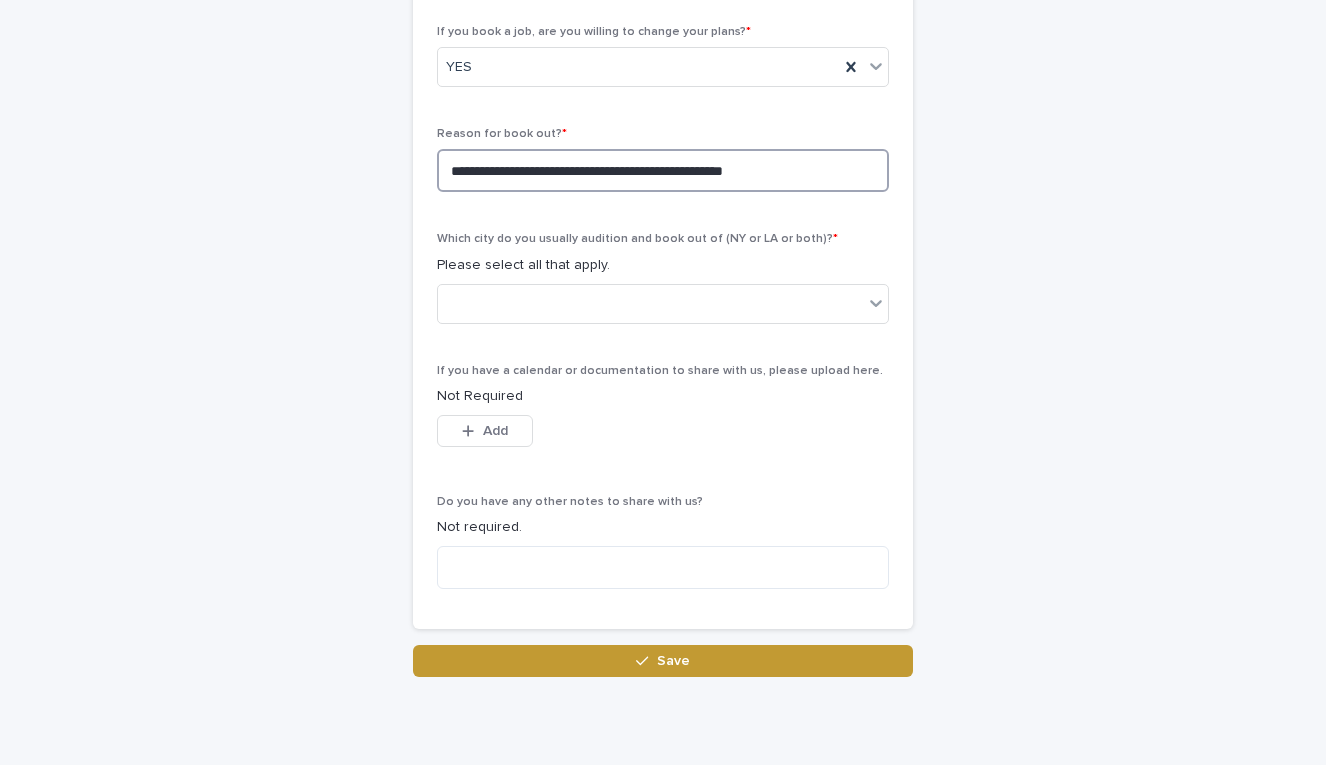 scroll, scrollTop: 820, scrollLeft: 0, axis: vertical 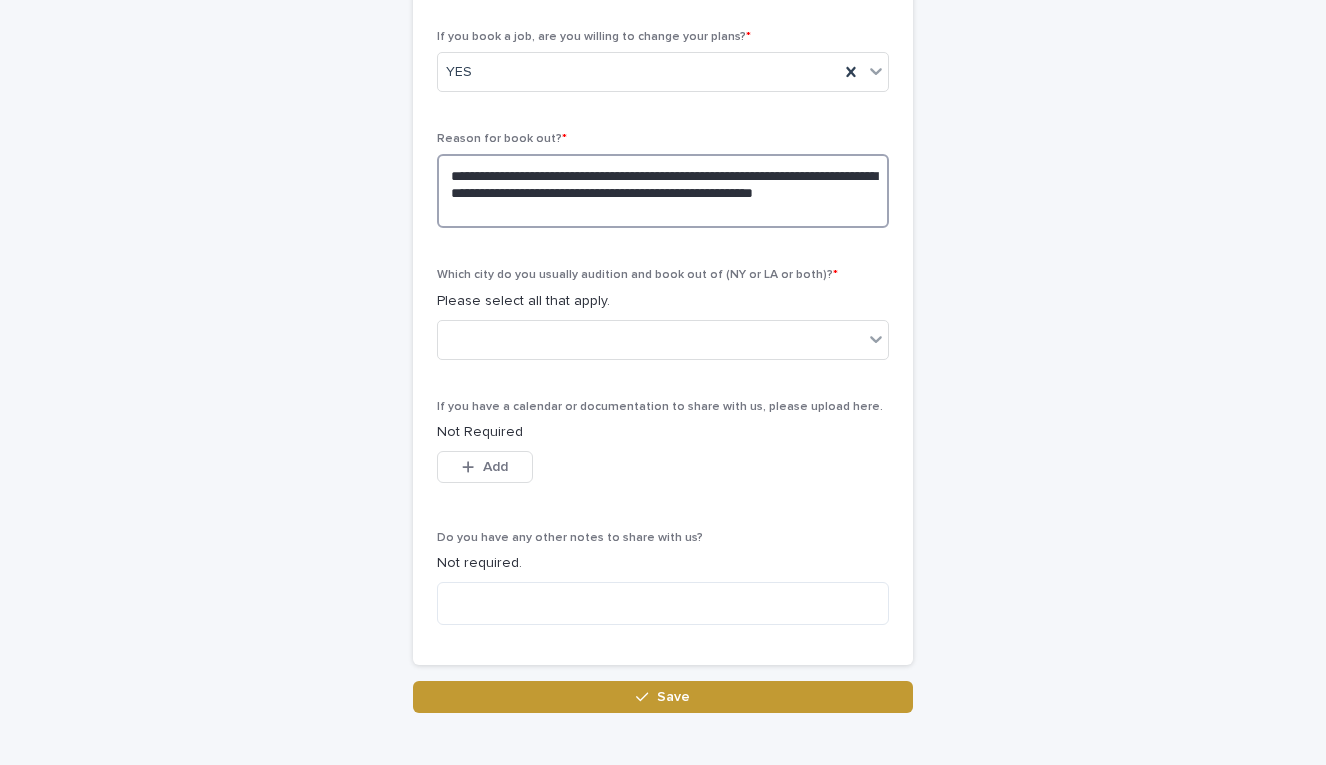 click on "**********" at bounding box center [663, 191] 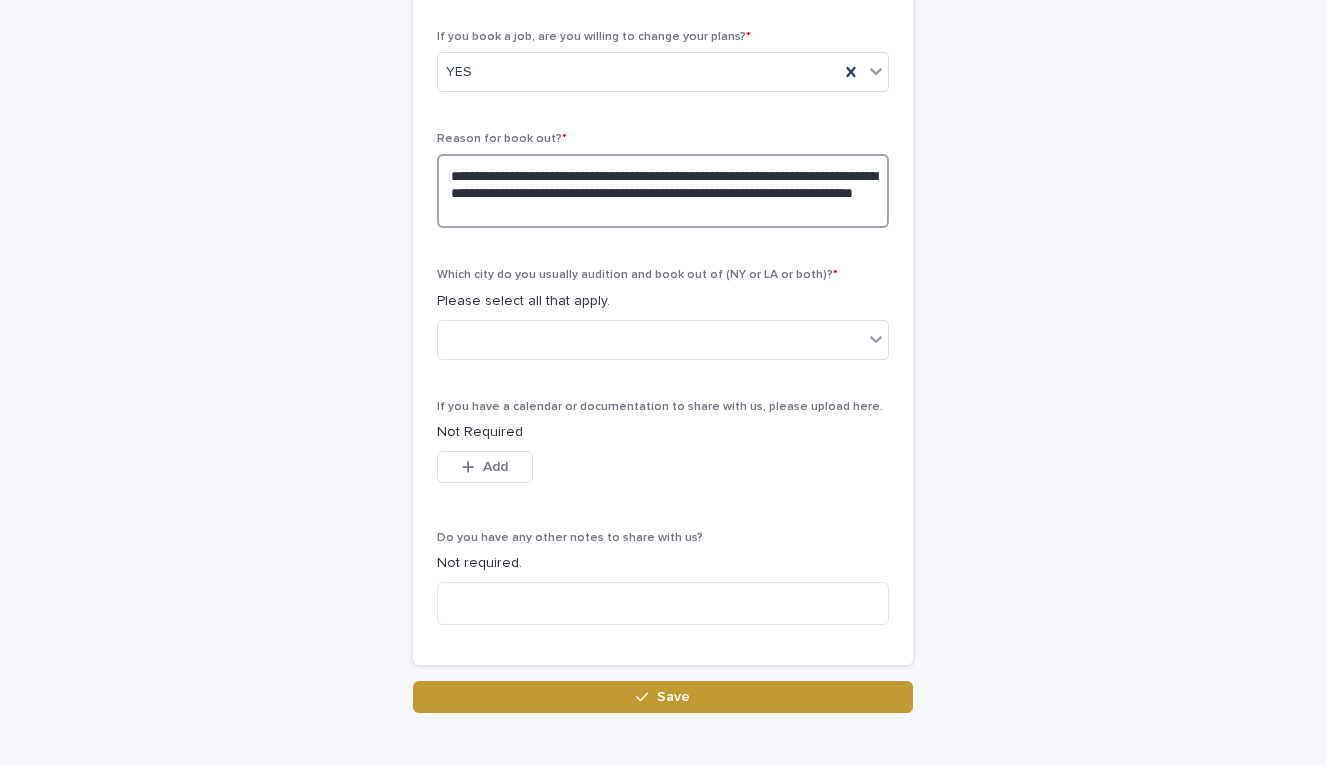 click on "**********" at bounding box center (663, 191) 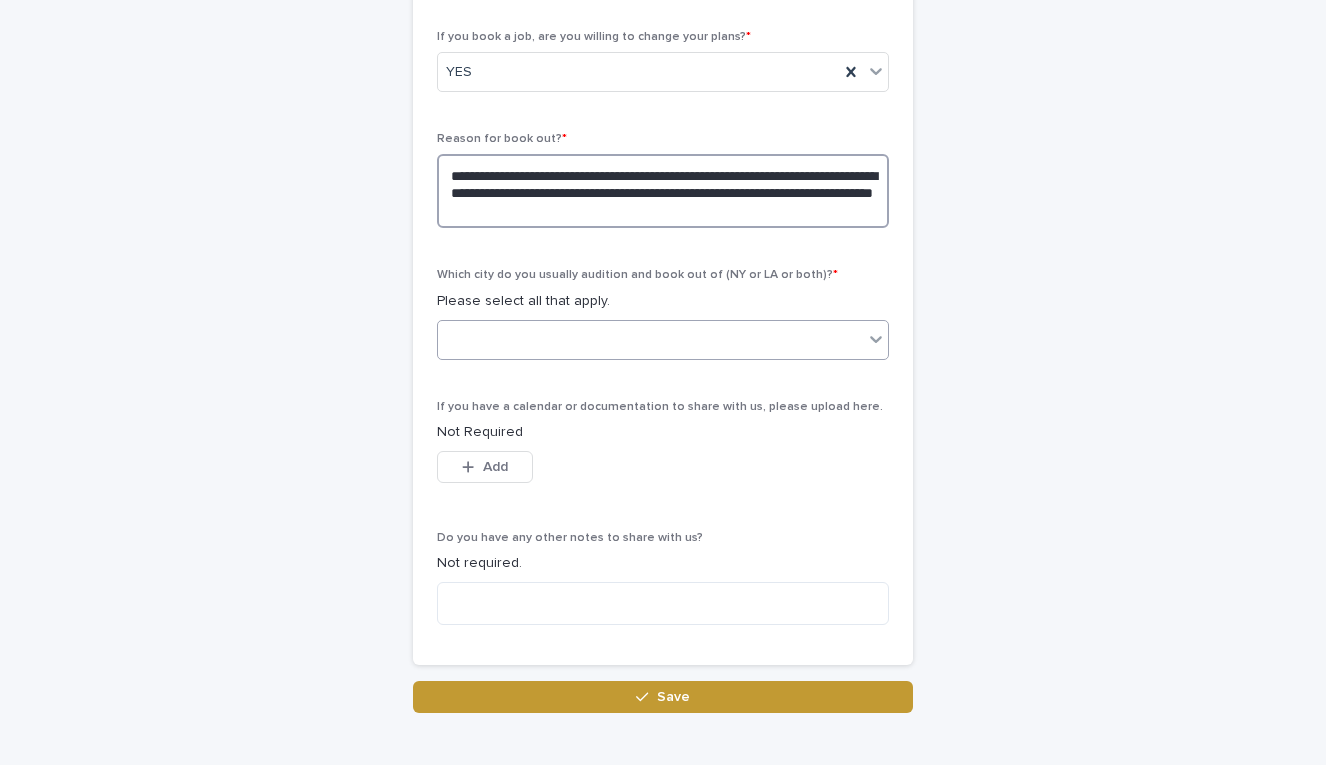 type on "**********" 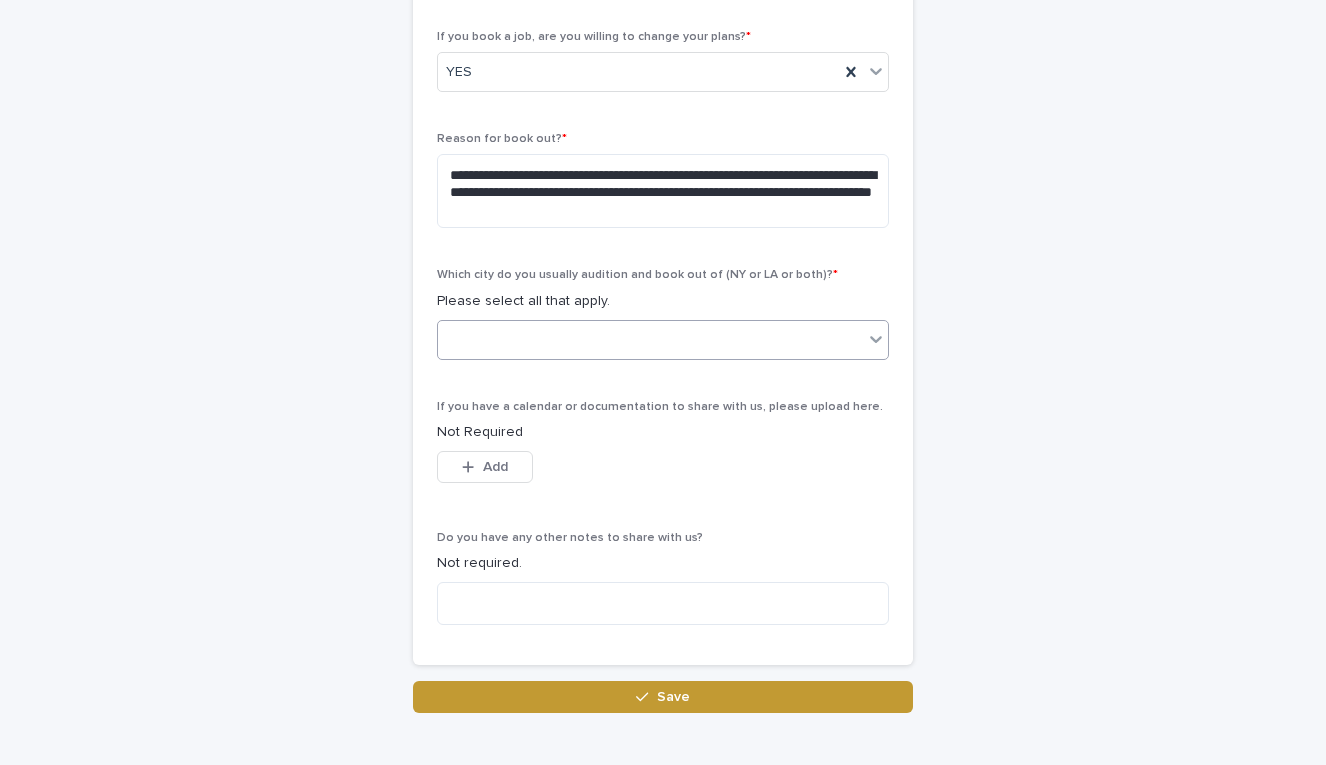 click at bounding box center [876, 339] 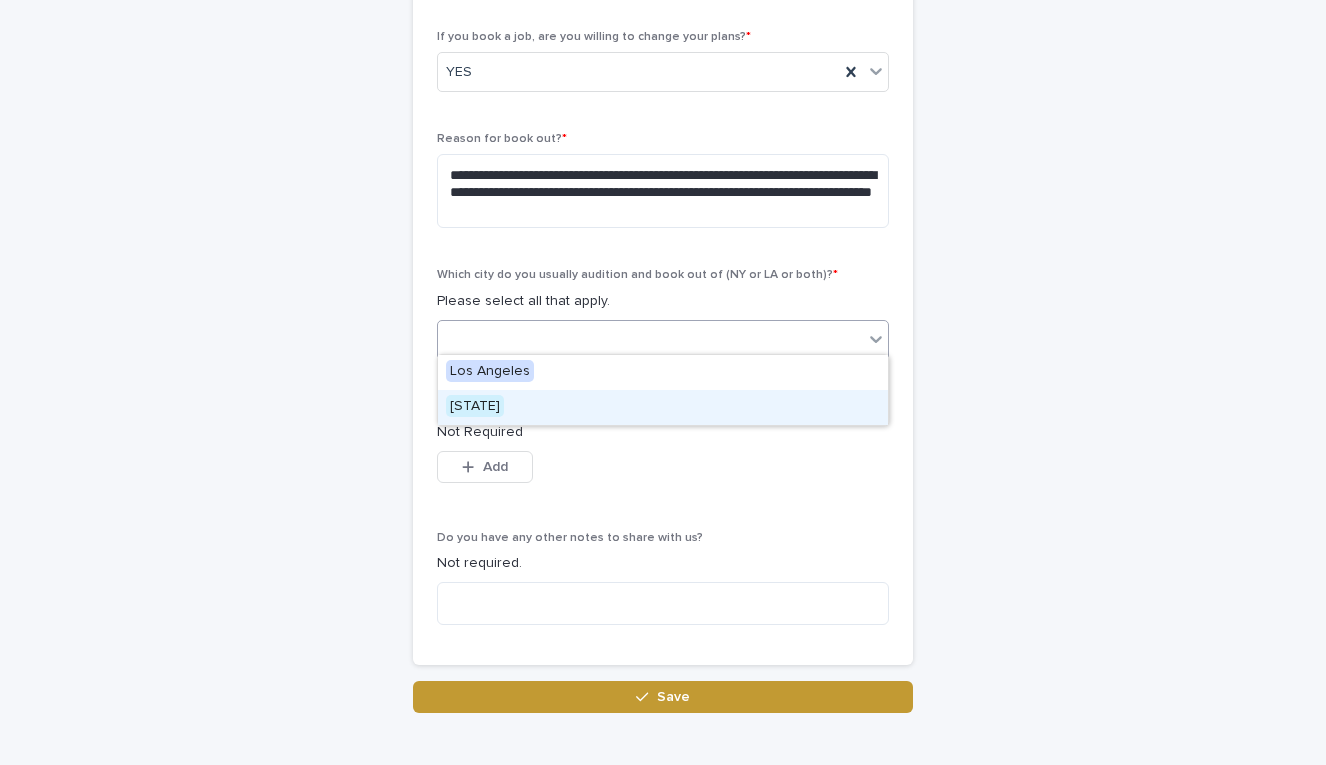 click on "[STATE]" at bounding box center [475, 406] 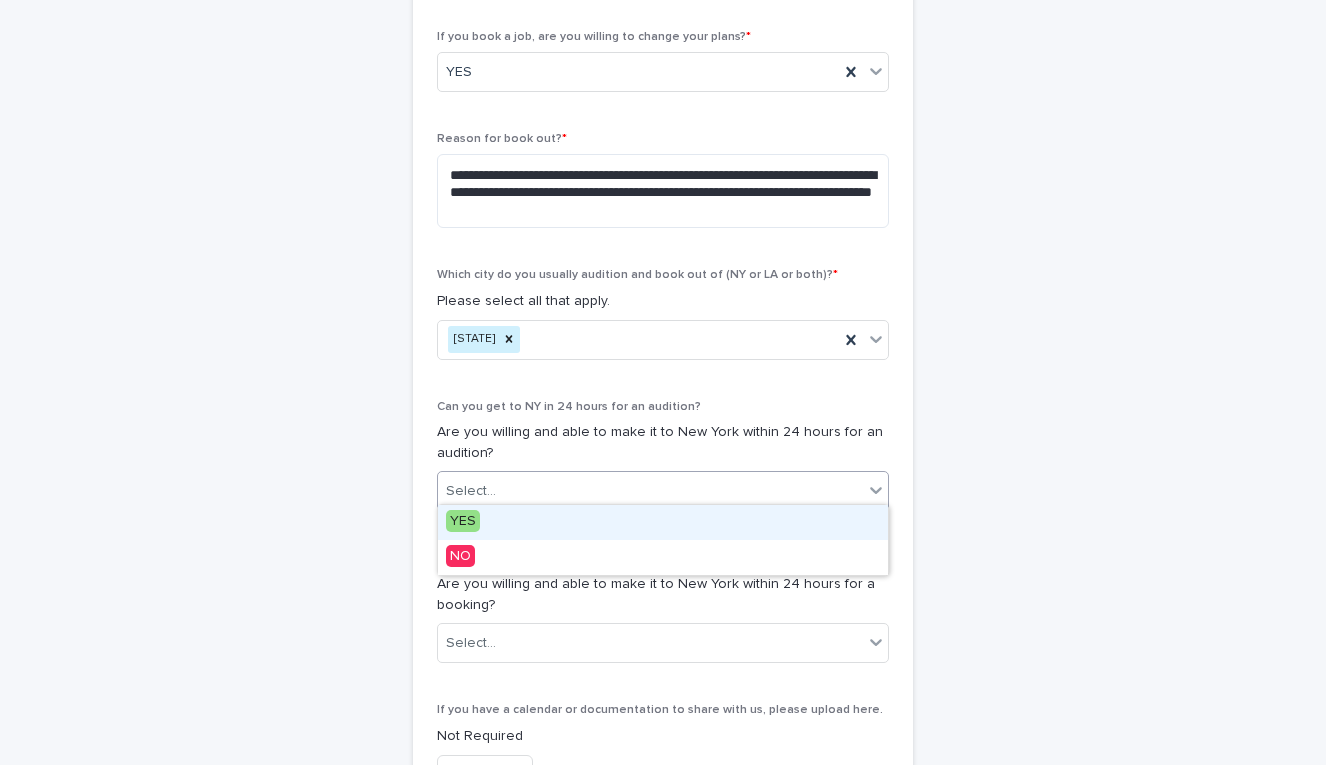 click 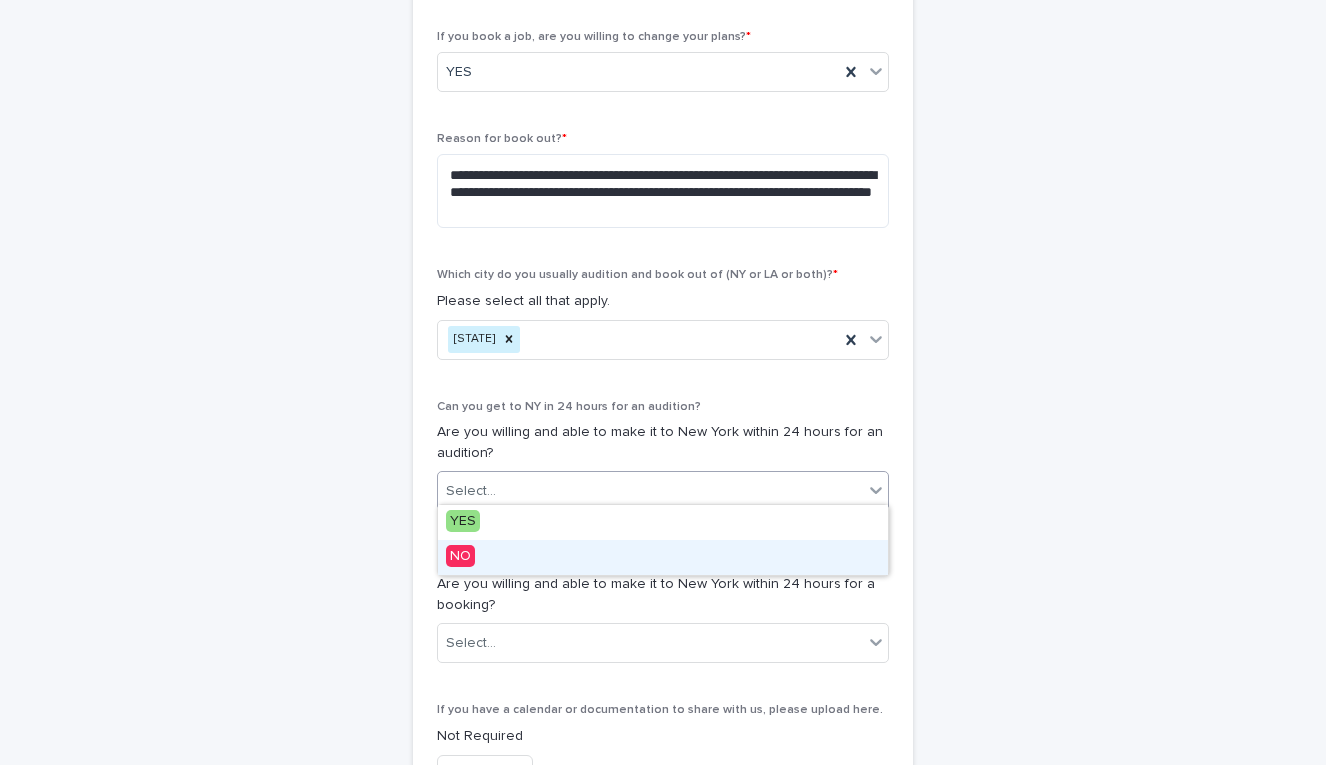 click on "NO" at bounding box center [663, 557] 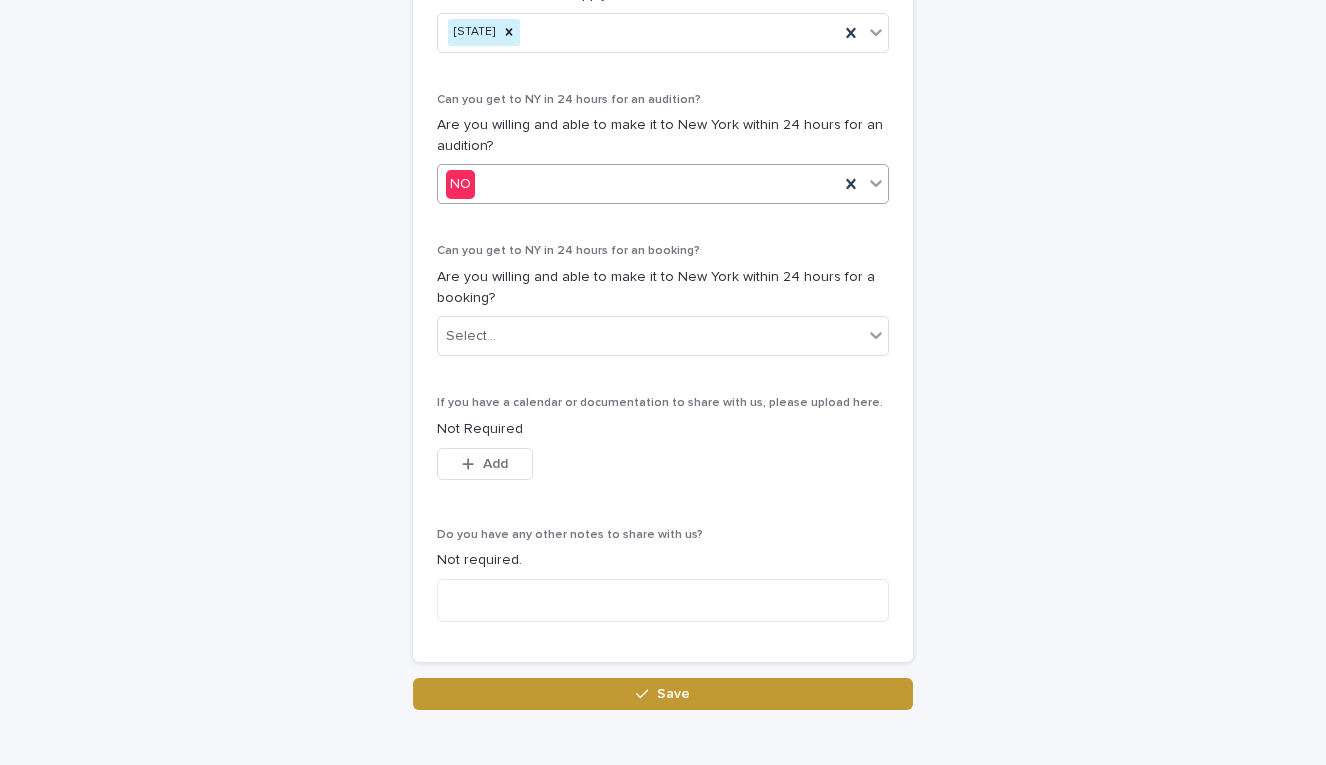 scroll, scrollTop: 1129, scrollLeft: 0, axis: vertical 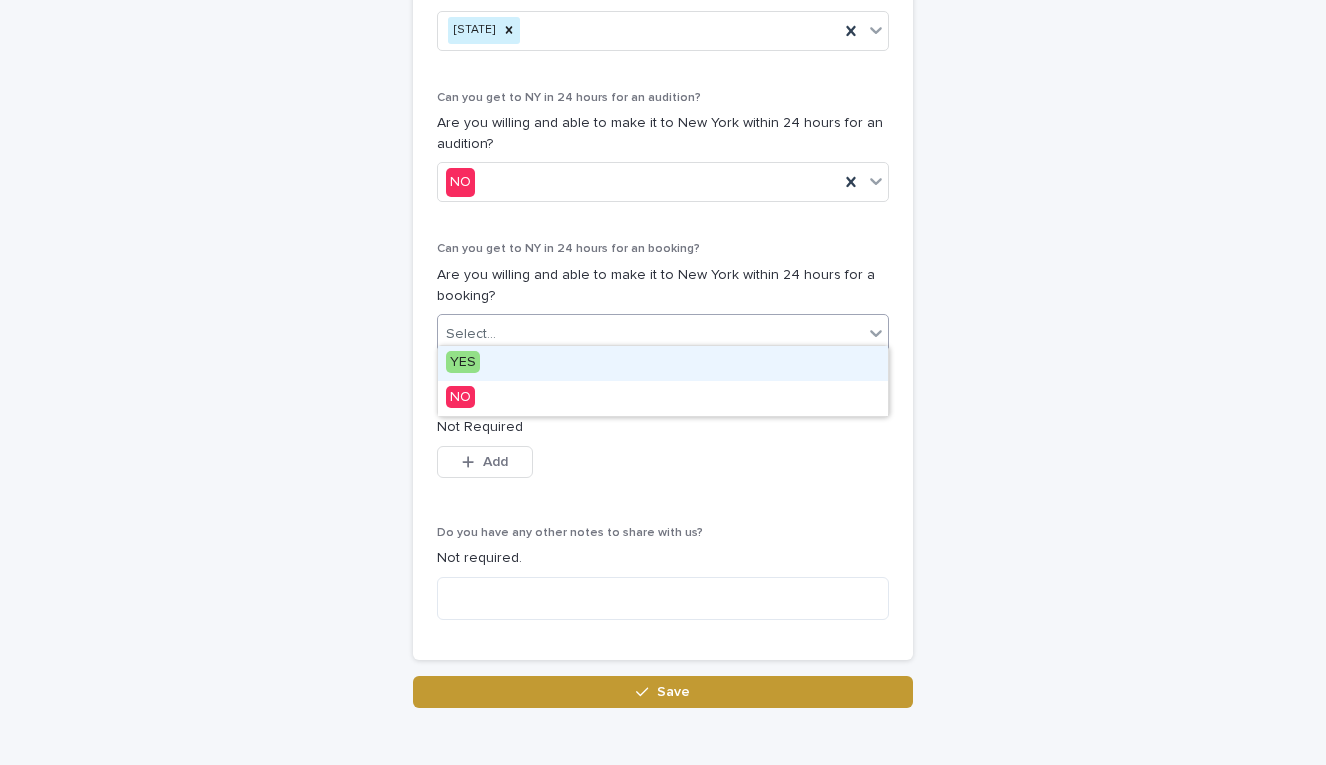 click on "Select..." at bounding box center (650, 334) 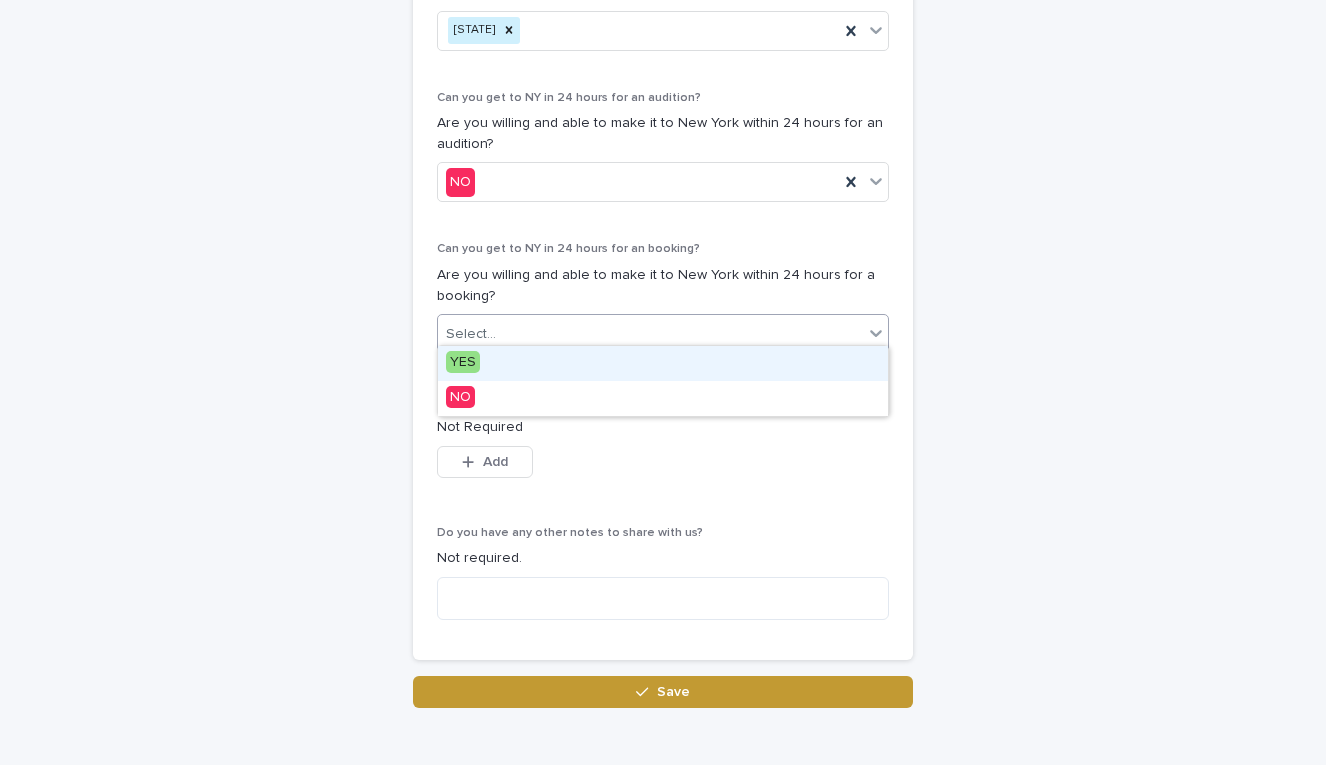 click on "YES" at bounding box center (663, 363) 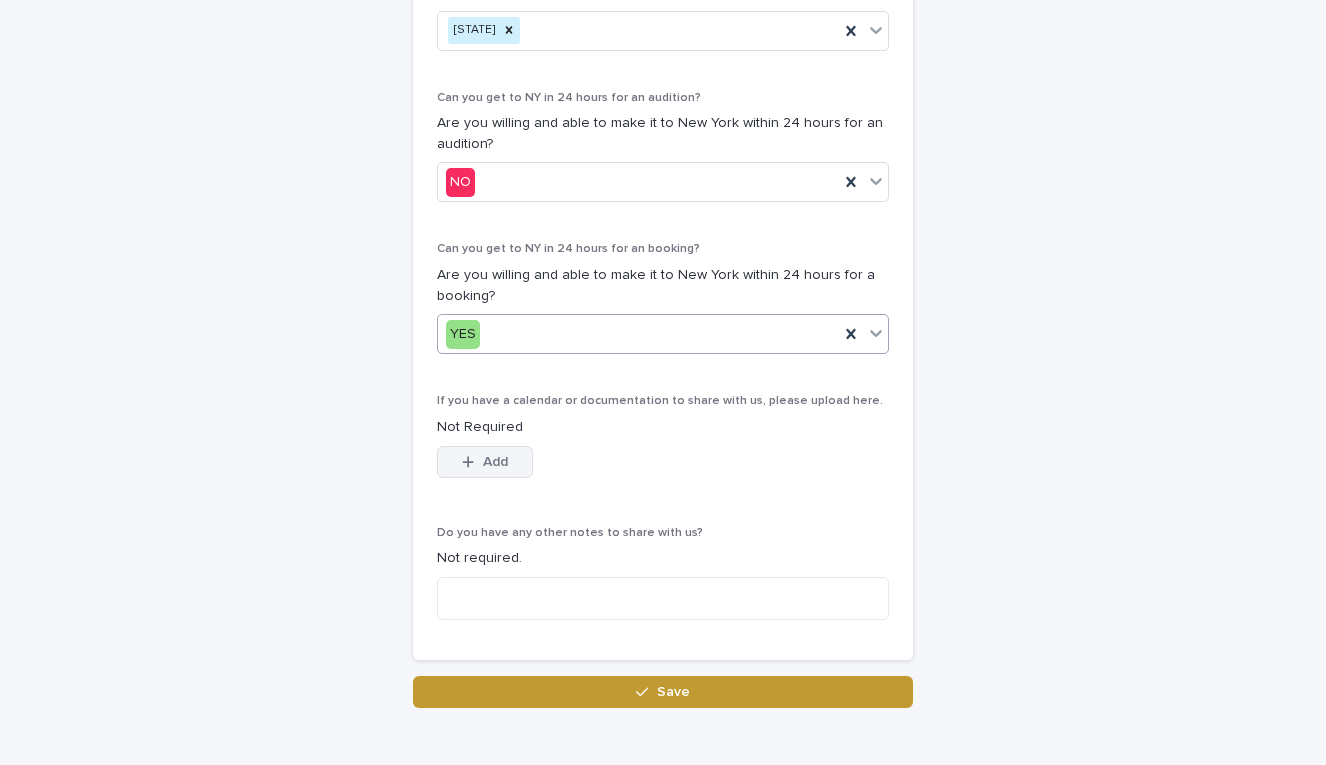 click on "Add" at bounding box center [495, 462] 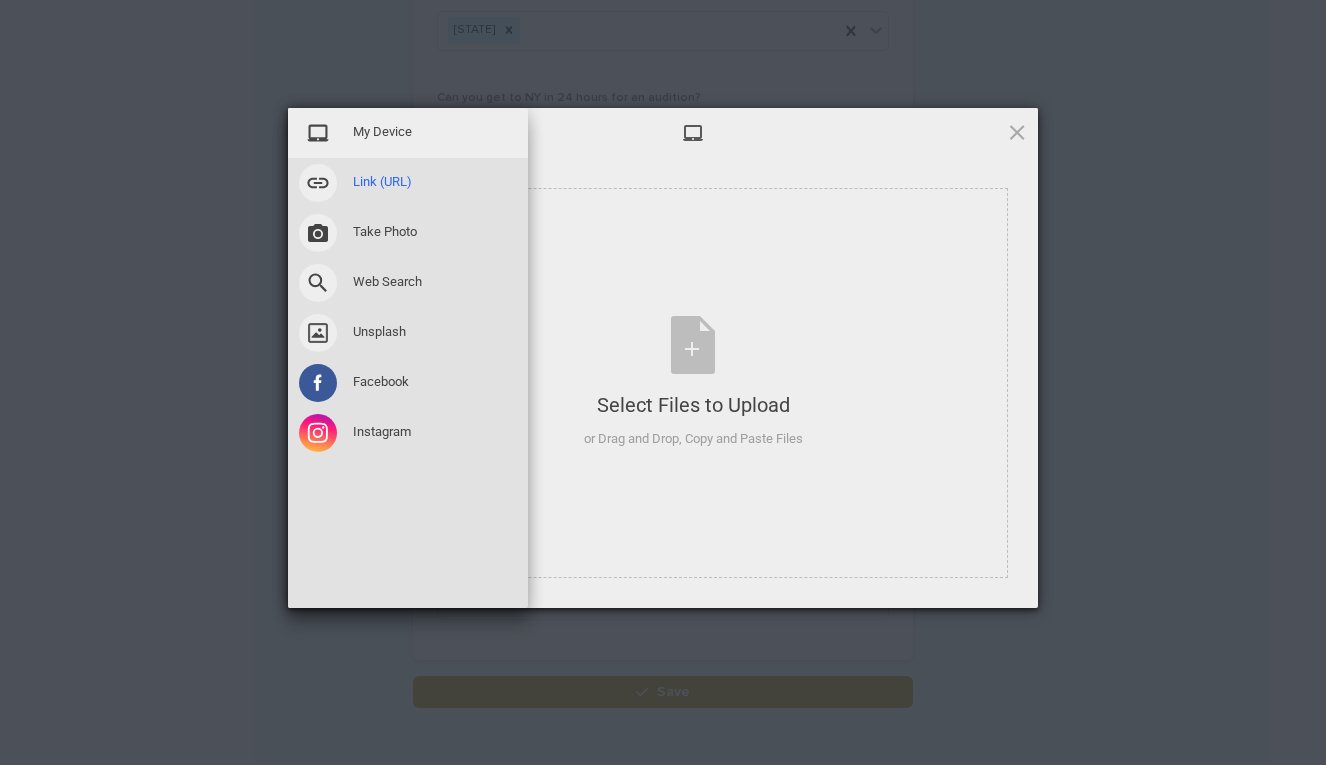 click on "Link (URL)" at bounding box center (382, 182) 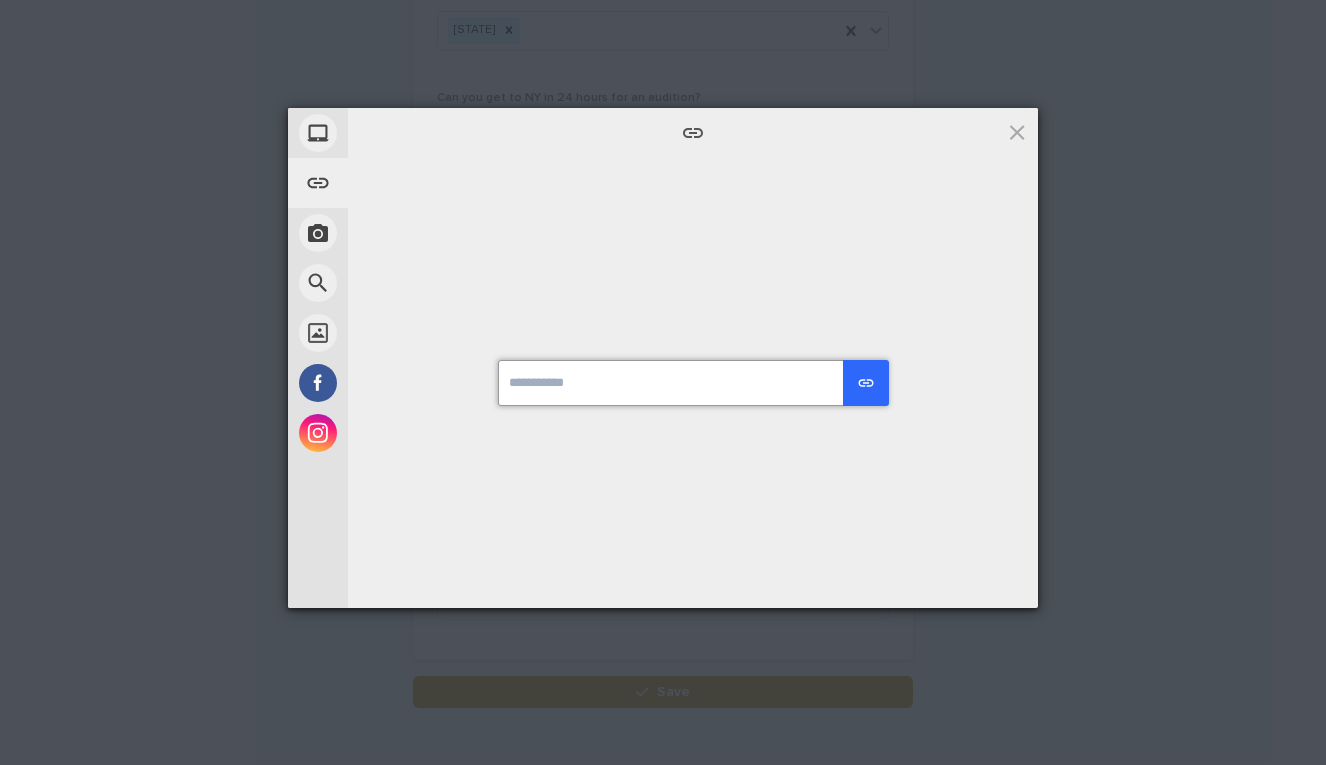 click at bounding box center [693, 383] 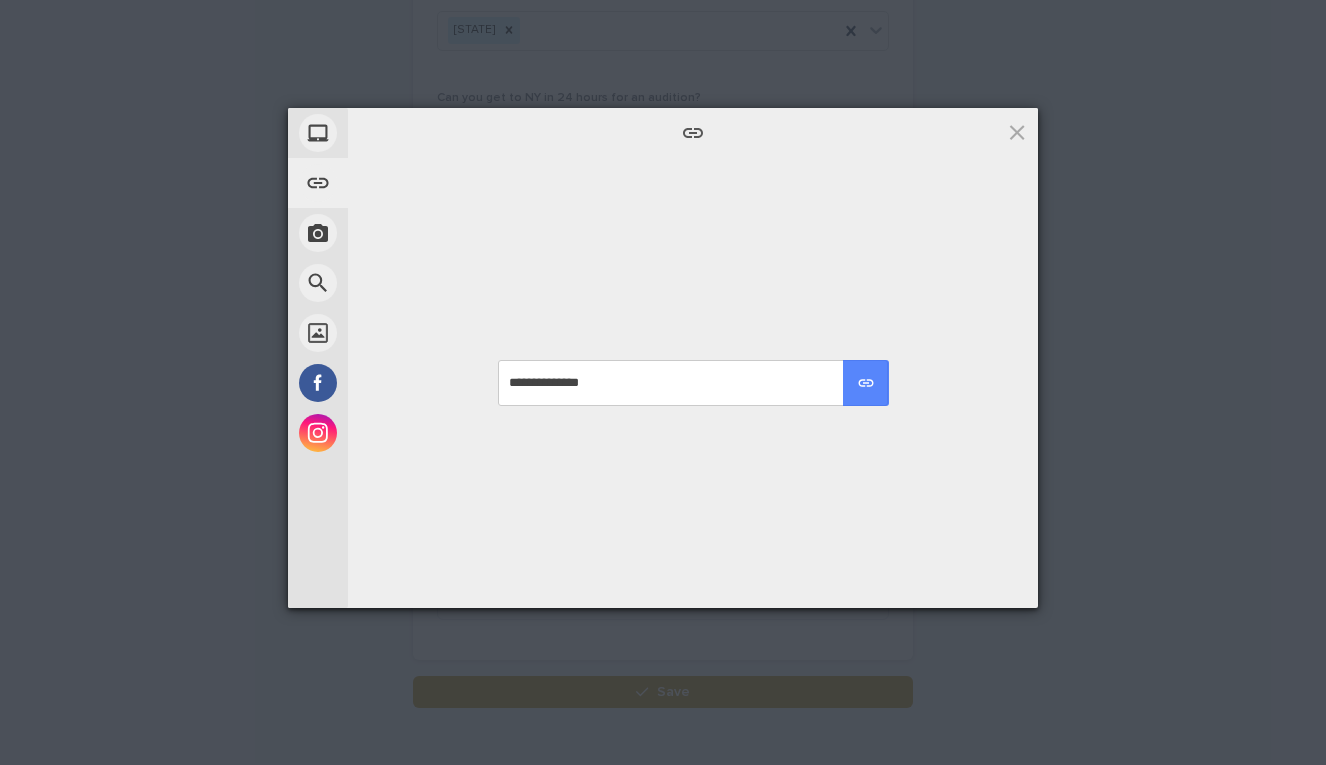 click at bounding box center (866, 383) 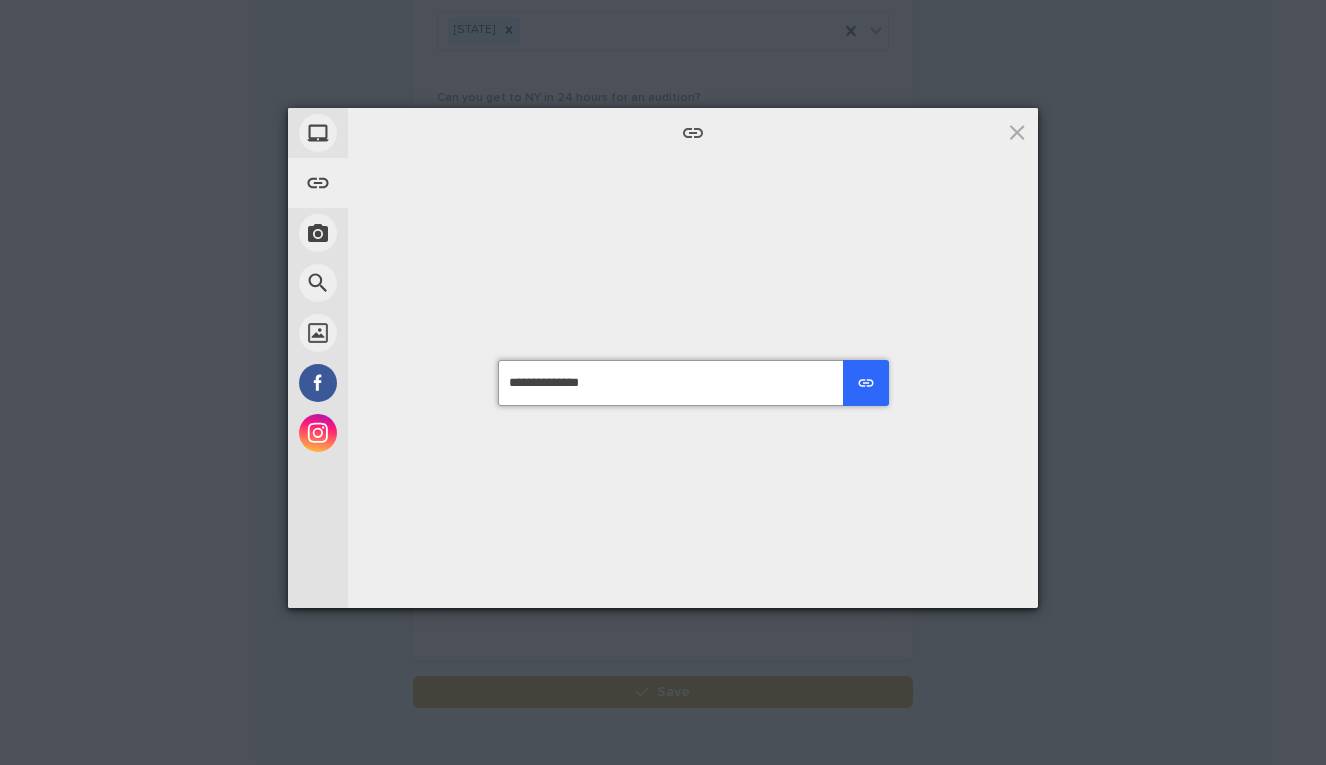 click at bounding box center [866, 383] 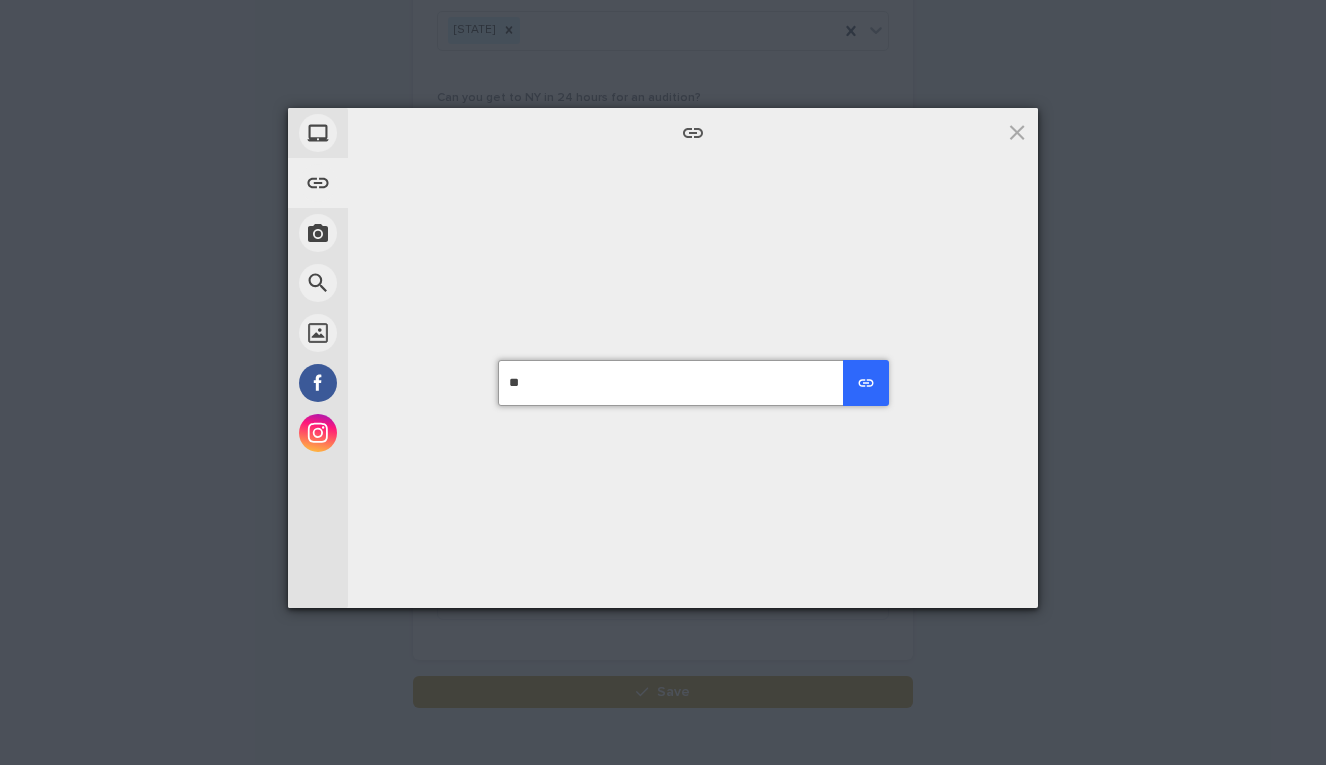 type on "*" 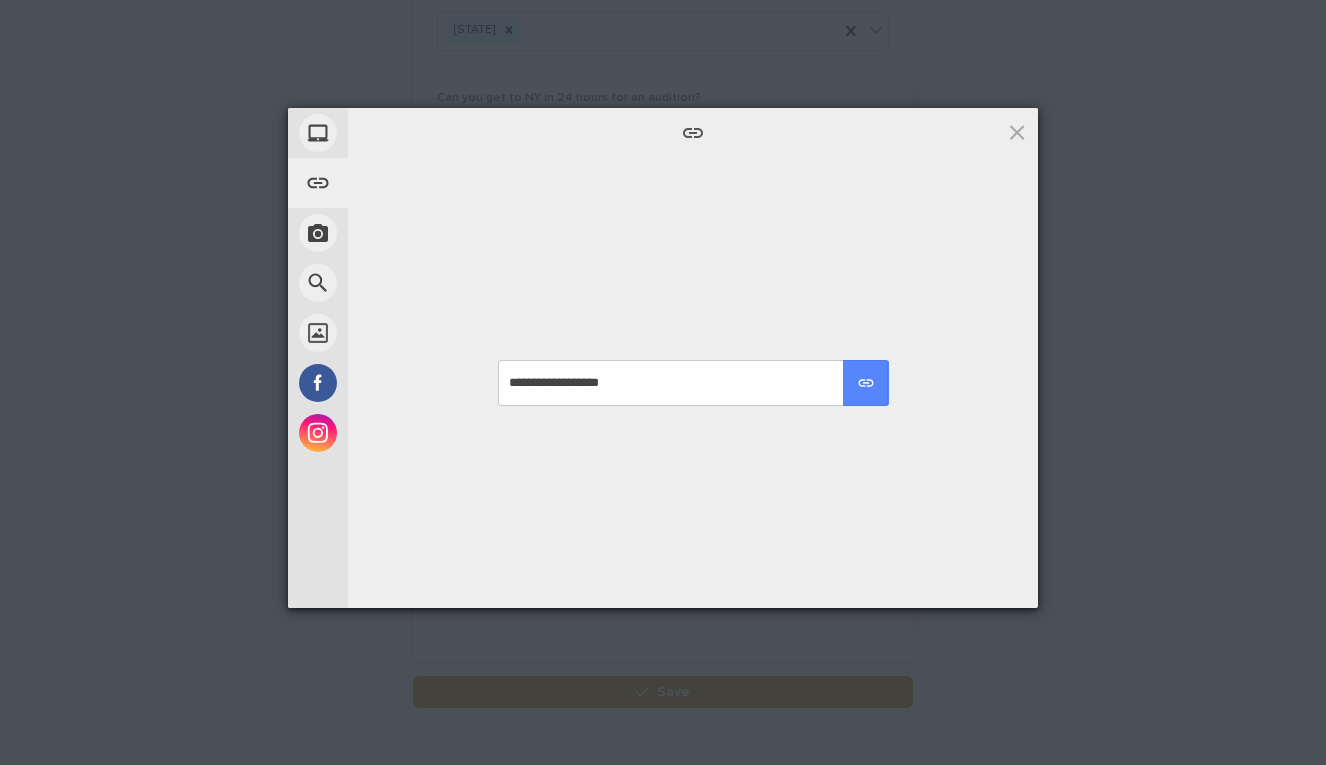 click at bounding box center [866, 383] 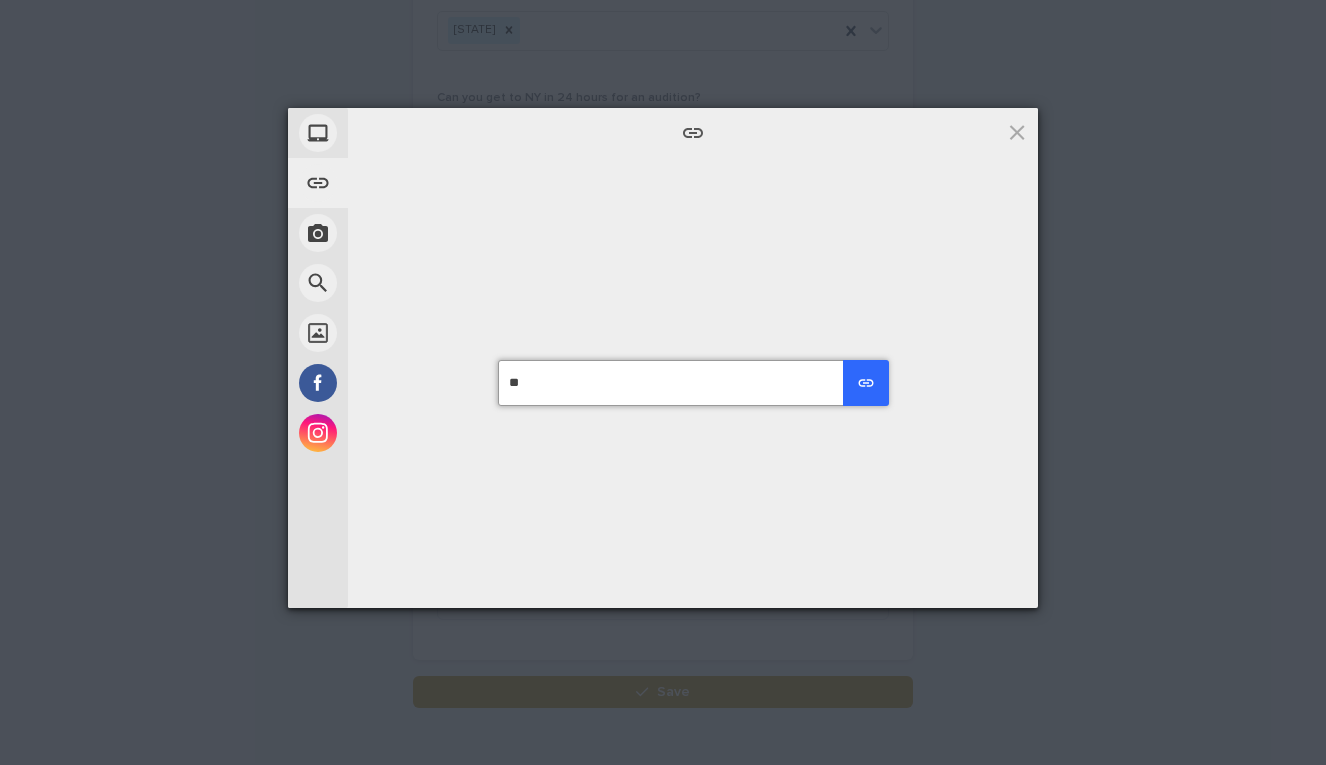 type on "*" 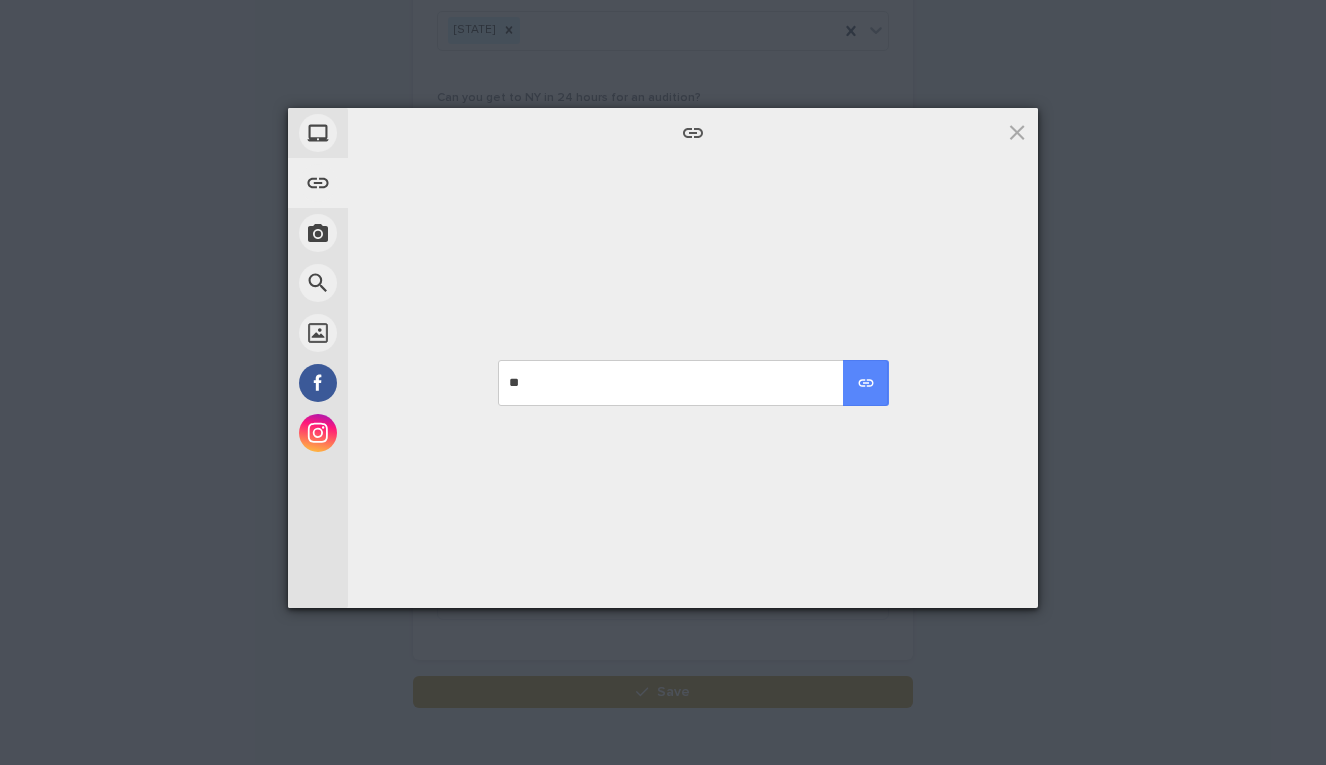 click at bounding box center [866, 383] 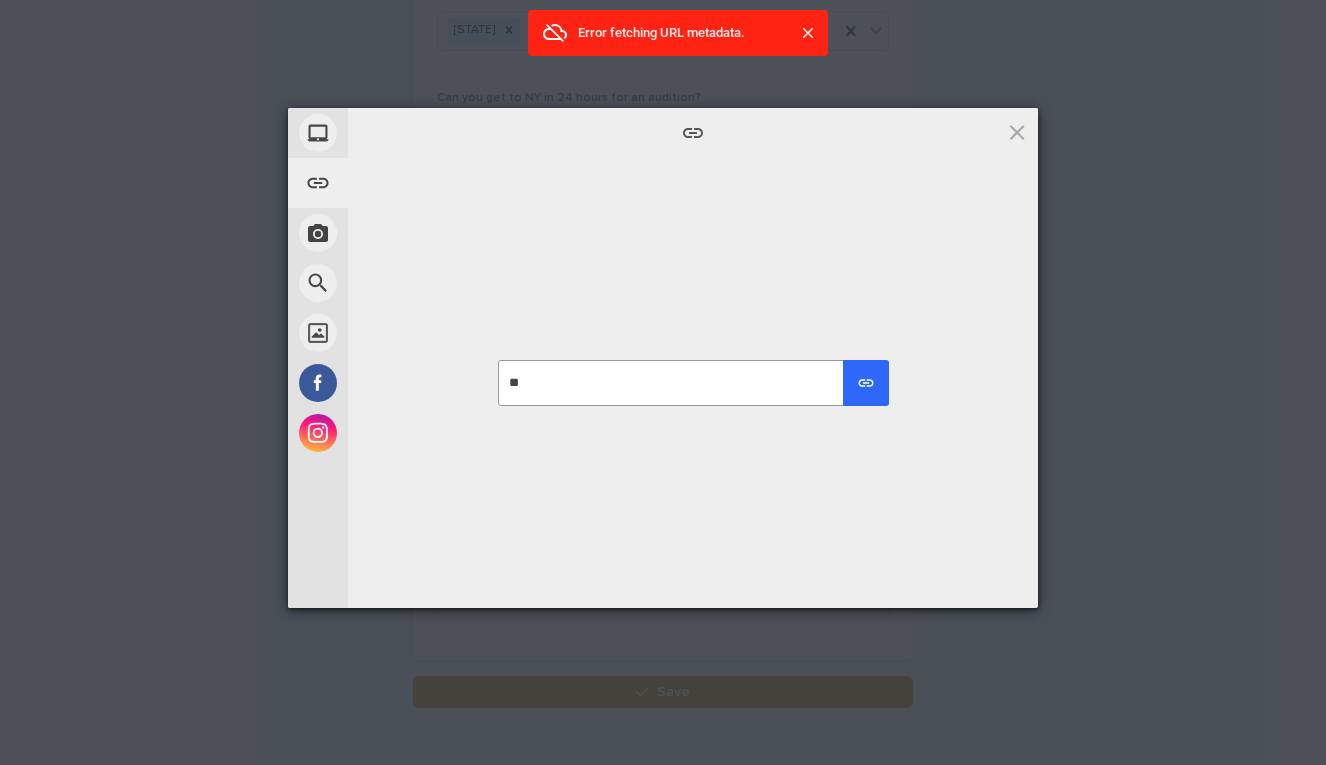 click on "**********" at bounding box center [693, 383] 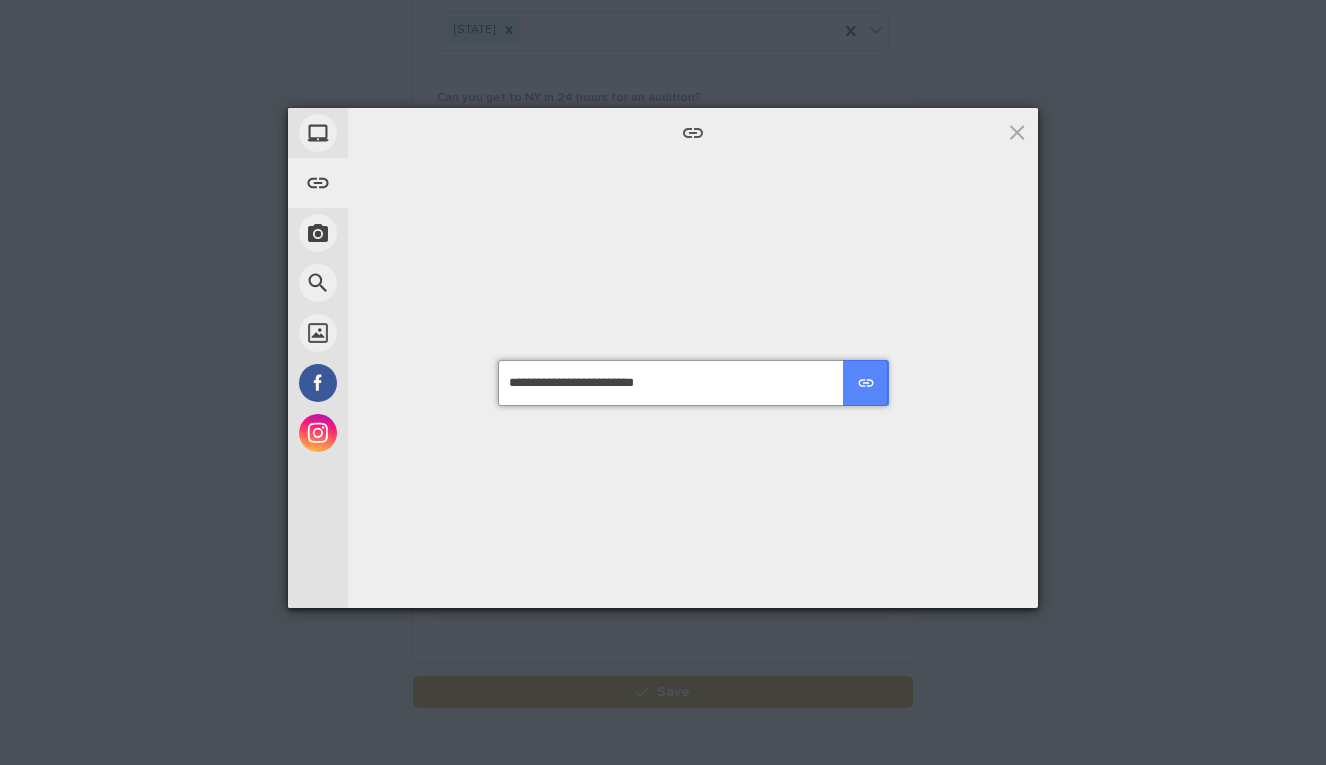 type on "**********" 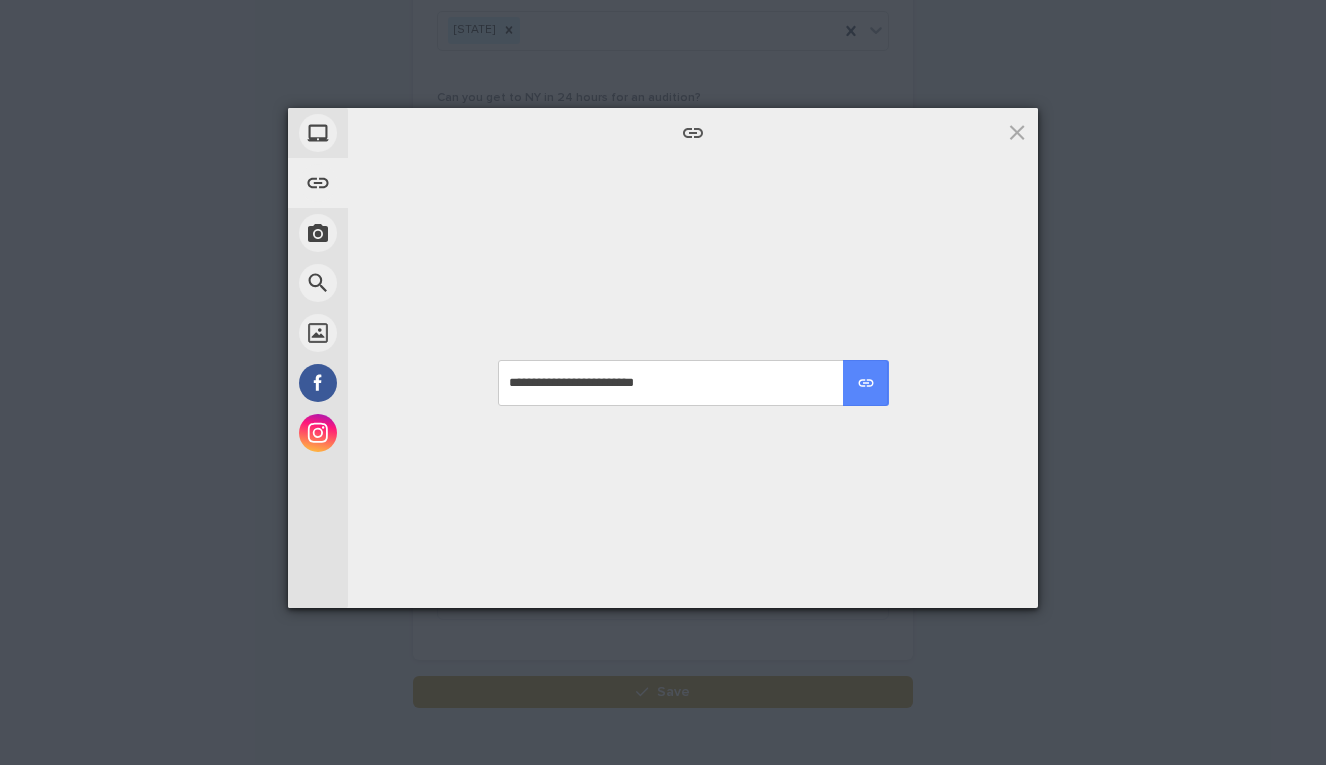 click at bounding box center (866, 383) 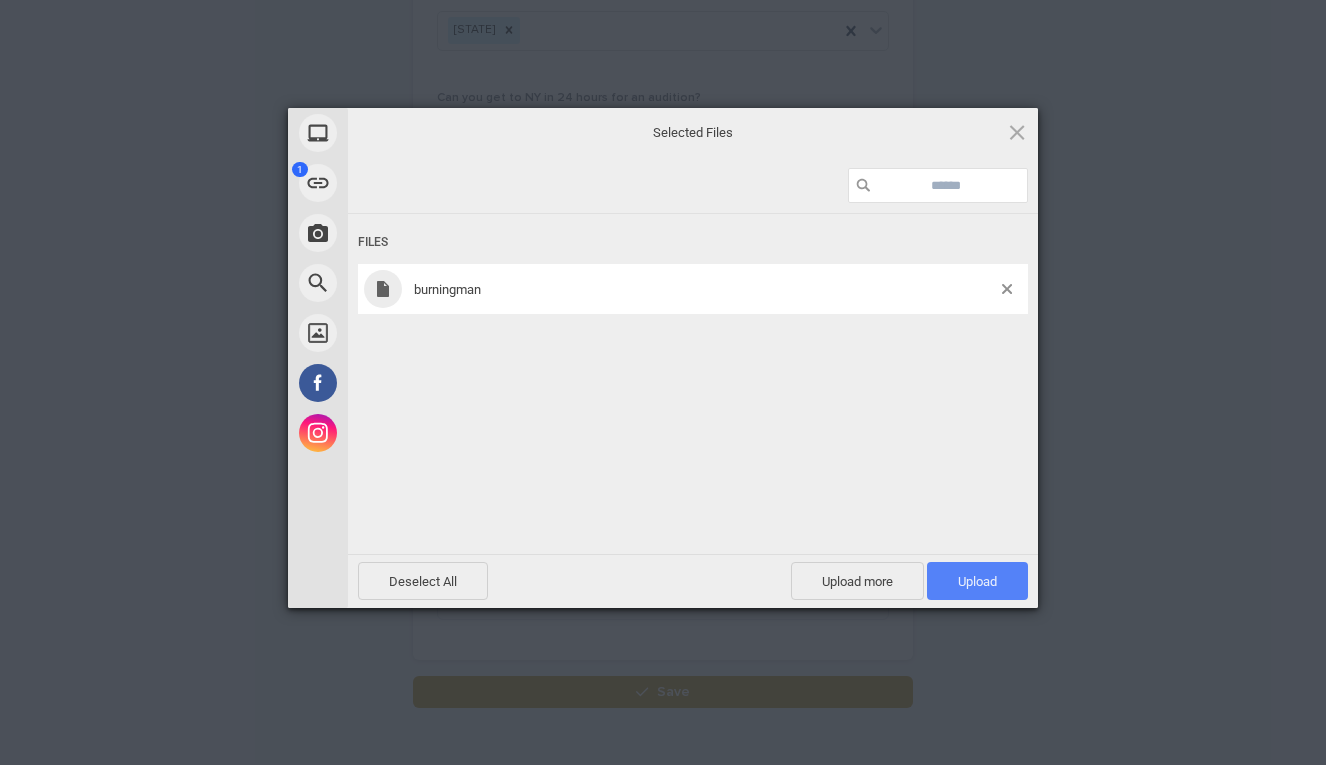 click on "Upload
1" at bounding box center (977, 581) 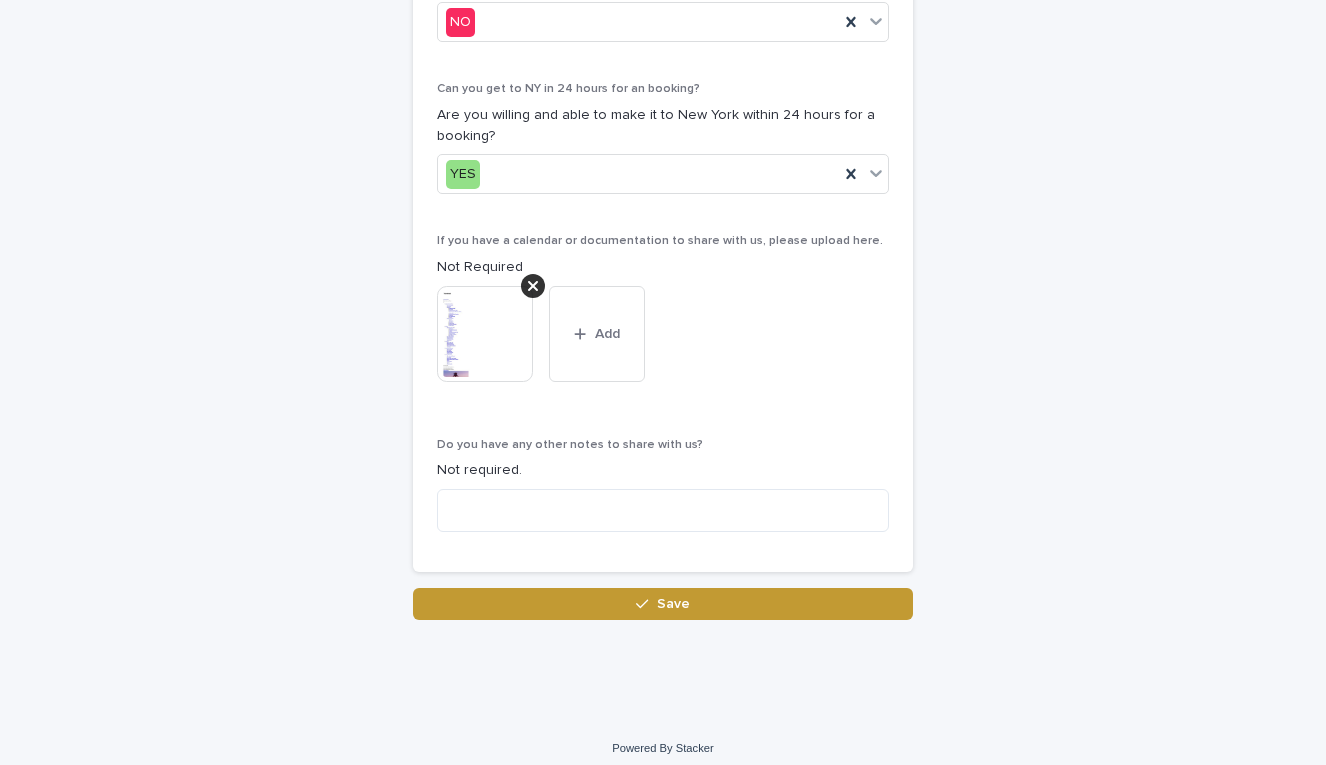 scroll, scrollTop: 1288, scrollLeft: 0, axis: vertical 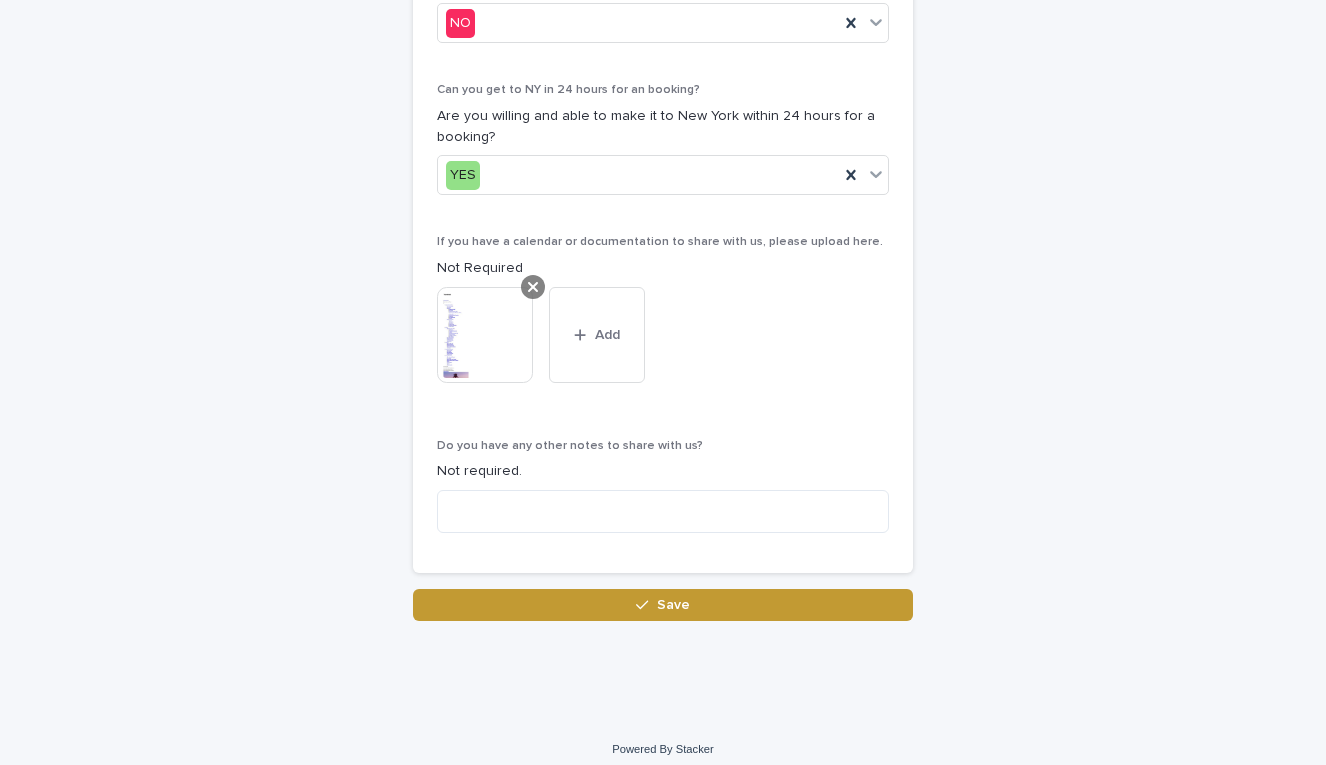 click 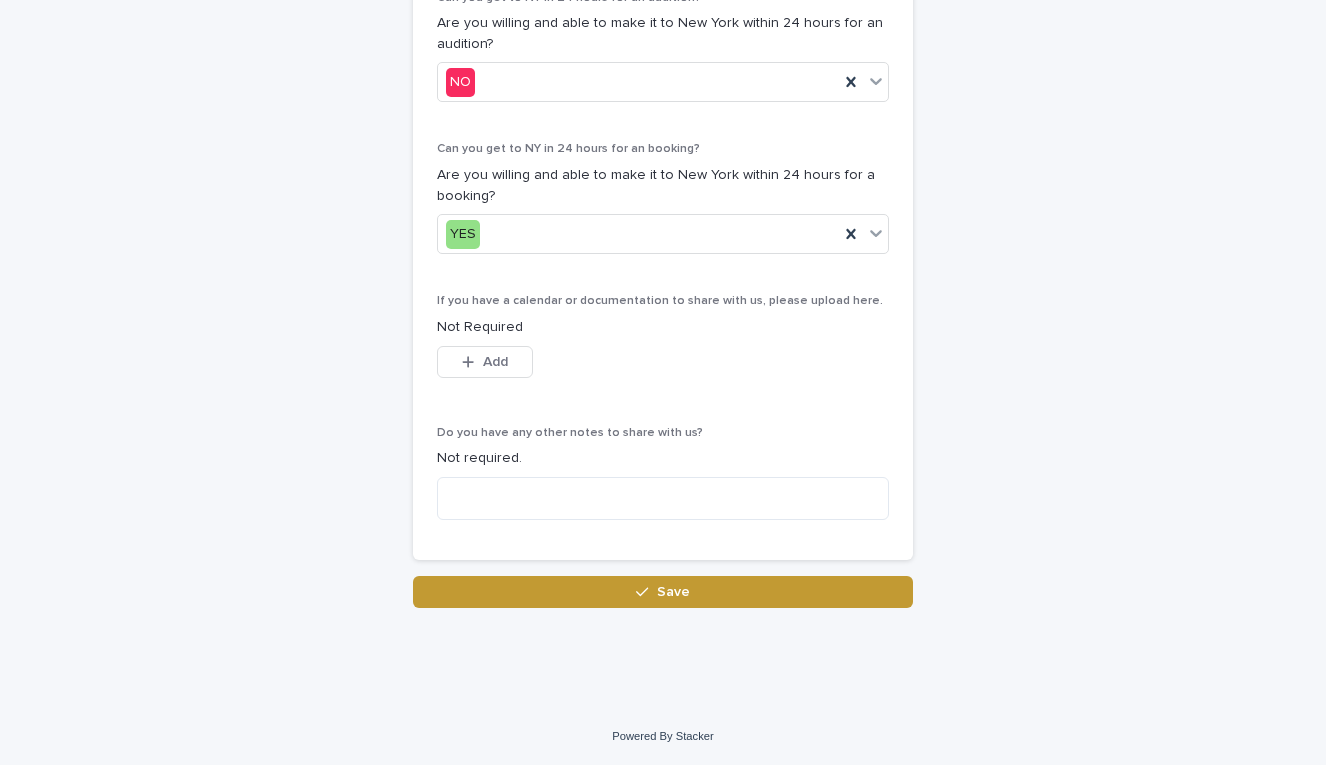 scroll, scrollTop: 1216, scrollLeft: 0, axis: vertical 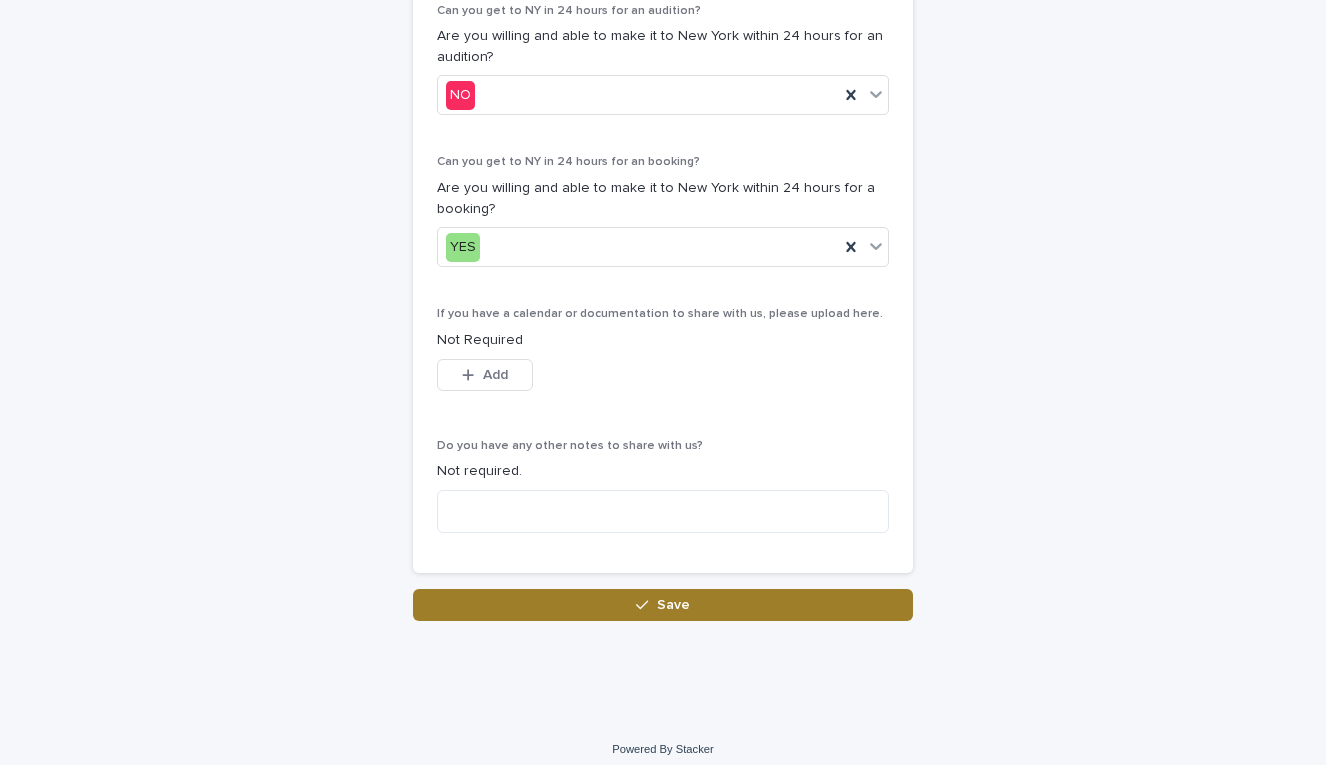 click 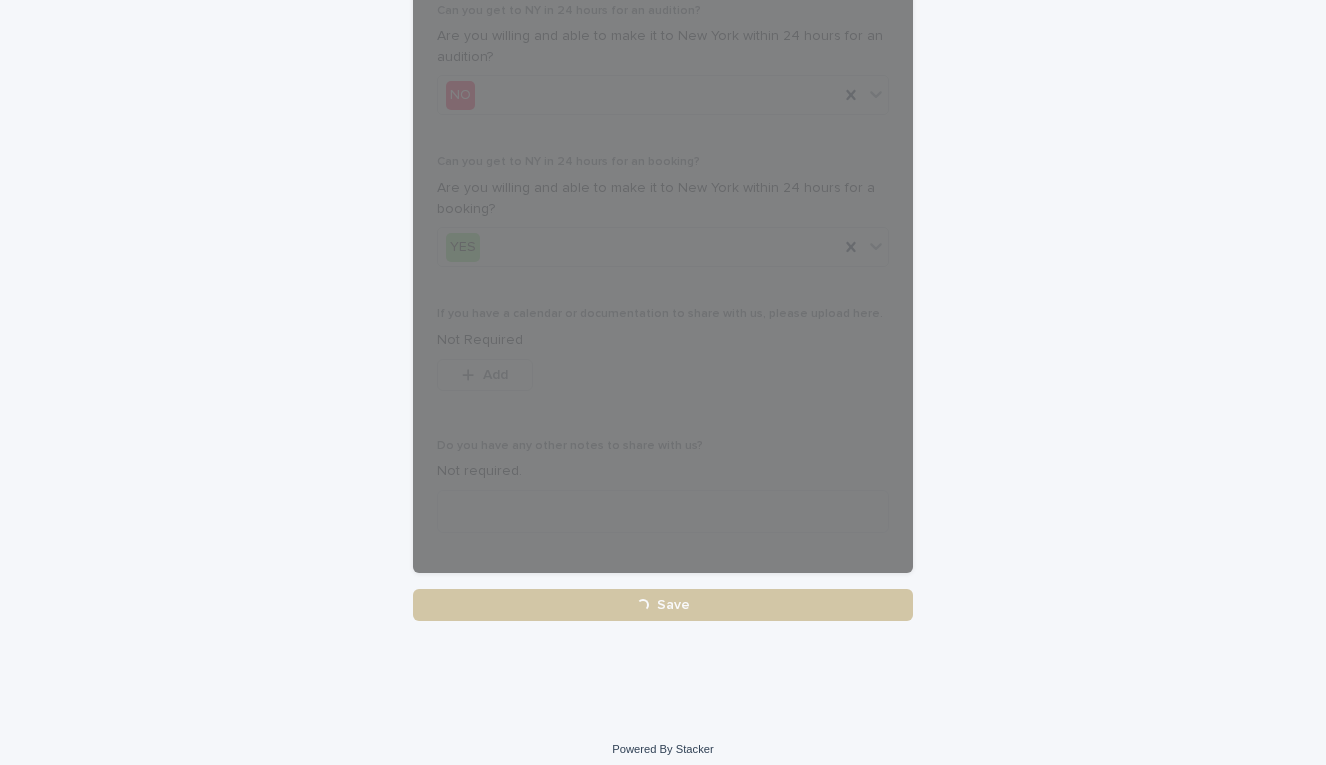 scroll, scrollTop: 1216, scrollLeft: 0, axis: vertical 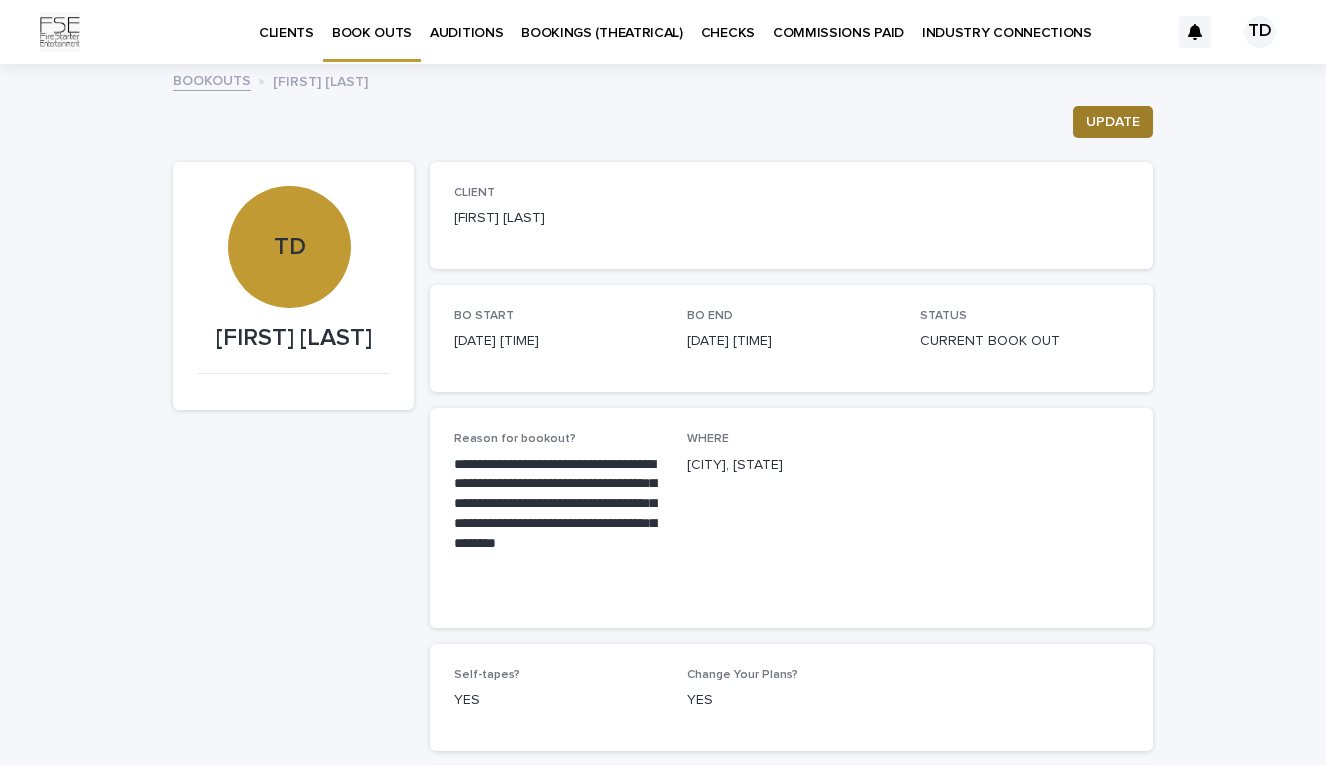 click on "UPDATE" at bounding box center [1113, 122] 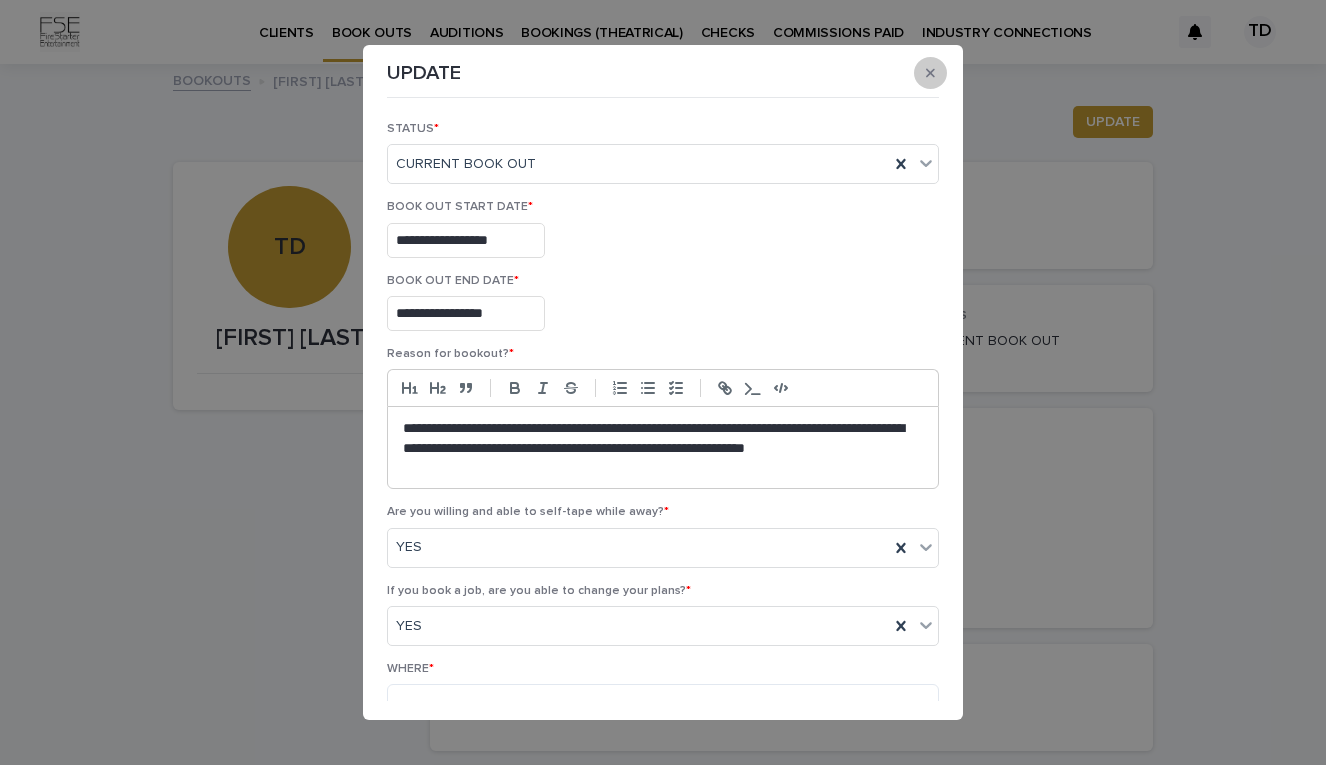 click 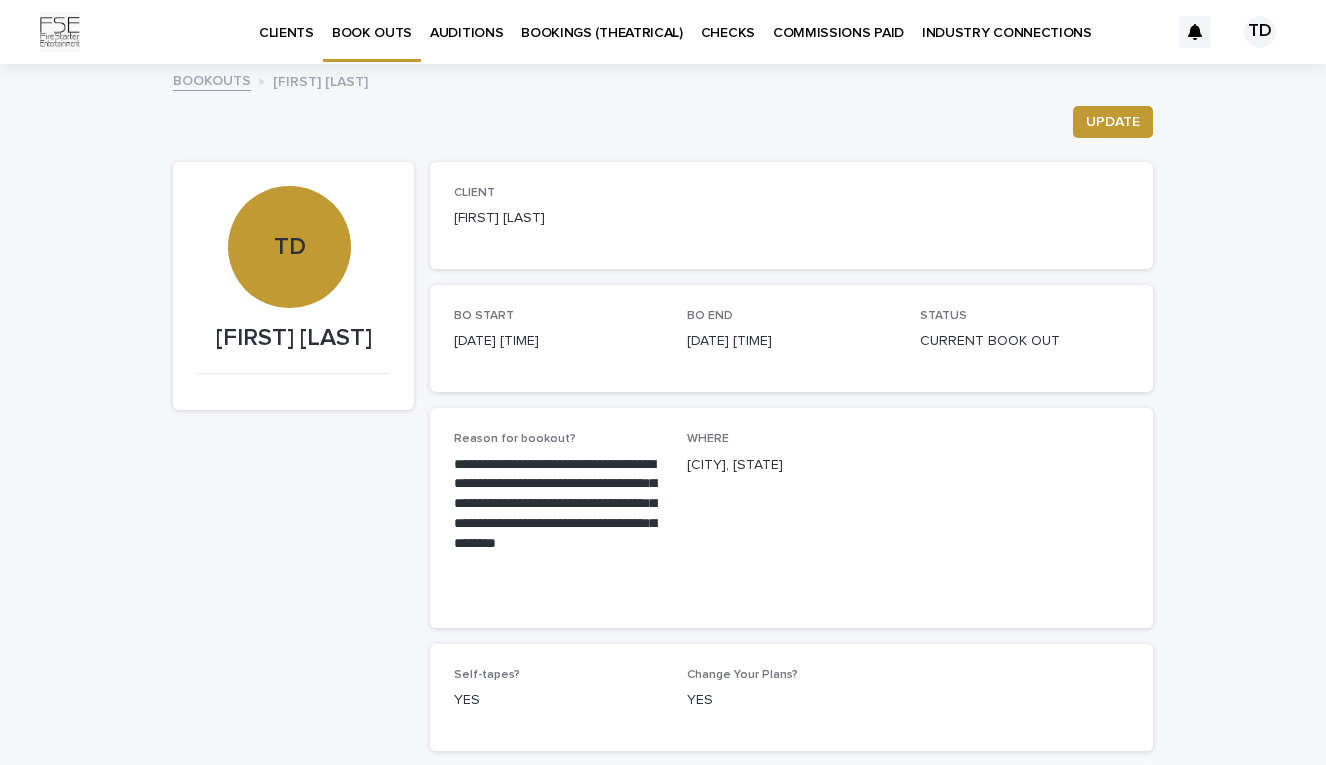 click on "INDUSTRY CONNECTIONS" at bounding box center (1007, 21) 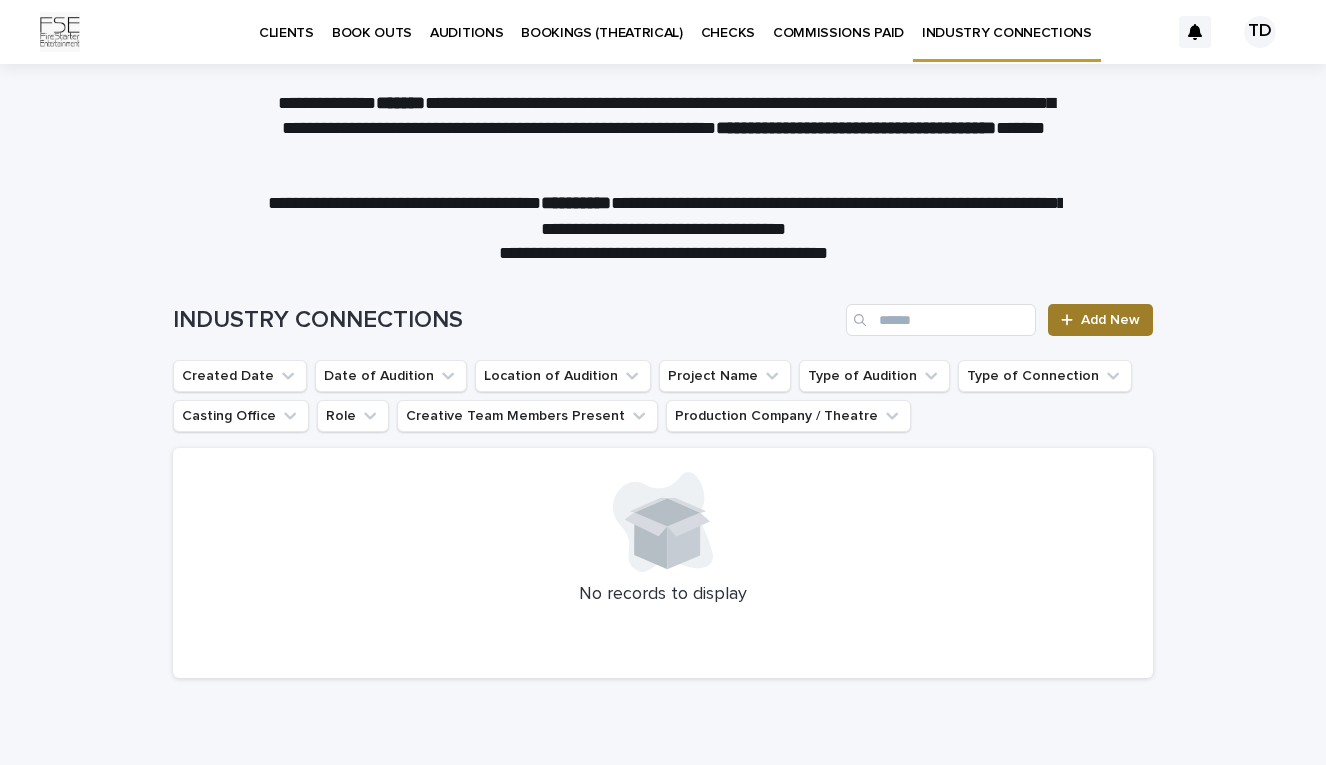 click on "Add New" at bounding box center [1110, 320] 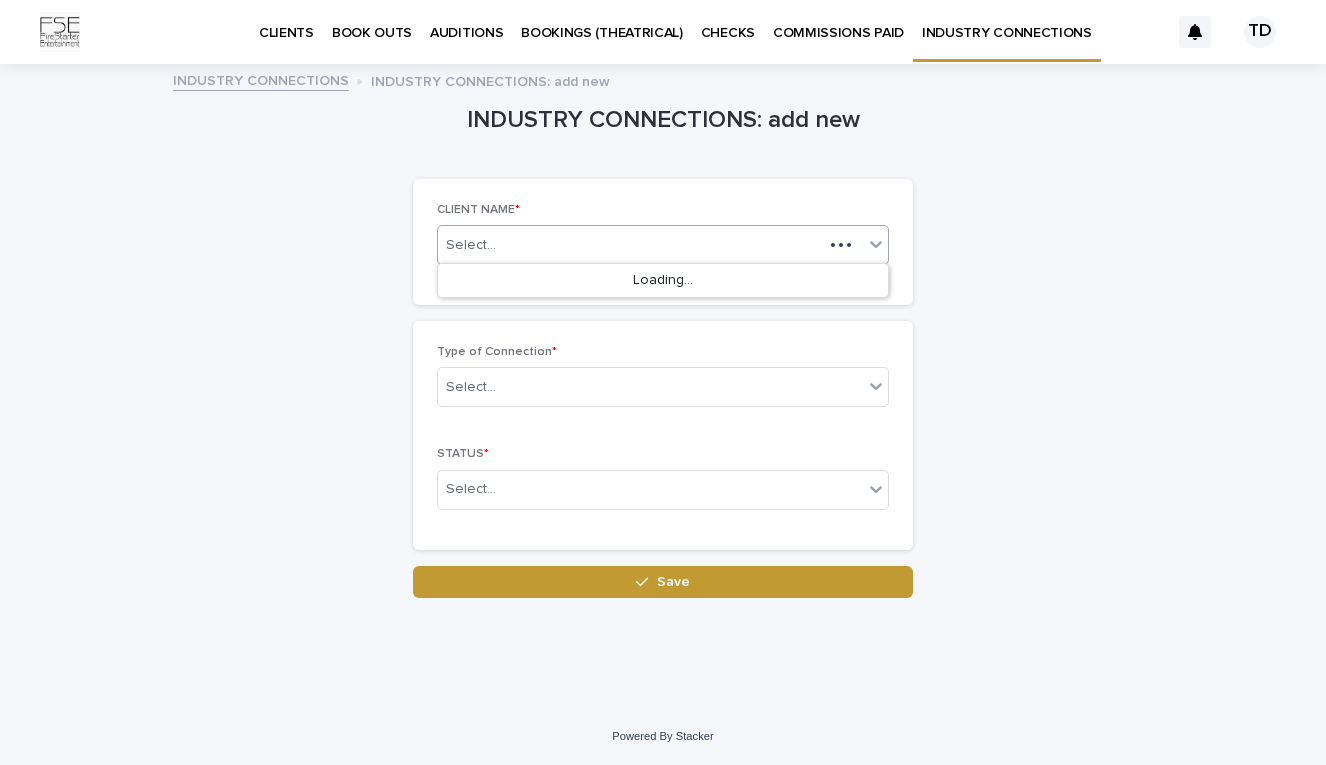 click 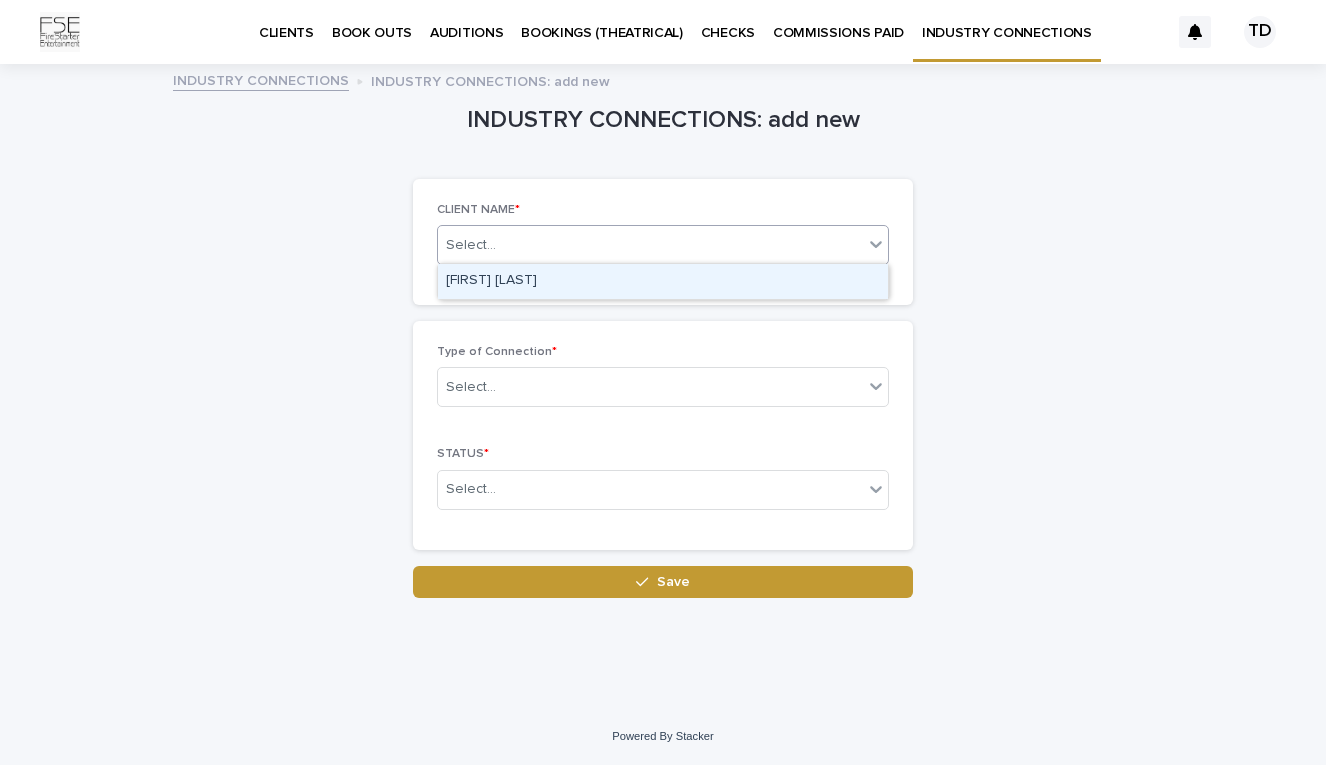 click on "[FIRST] [LAST]" at bounding box center (663, 281) 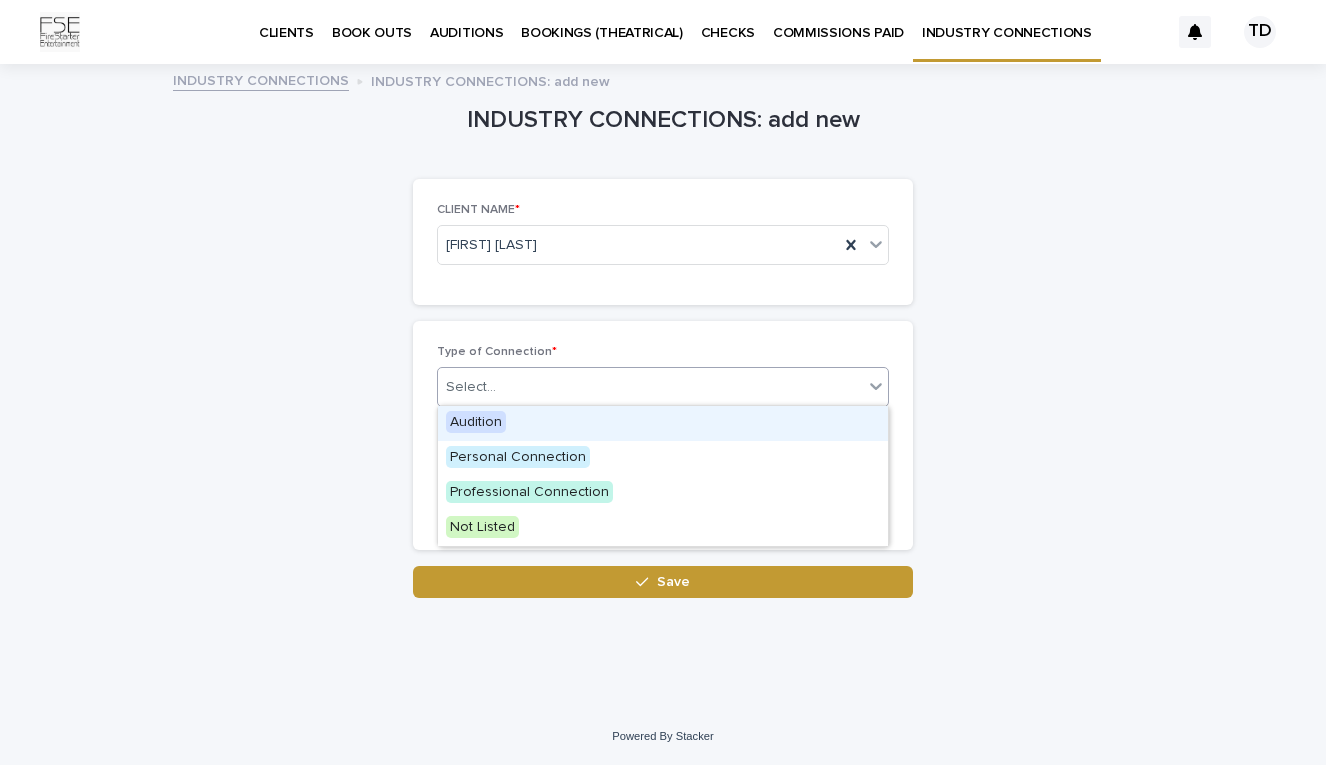 click on "option Audition focused, 1 of 4. 4 results available. Use Up and Down to choose options, press Enter to select the currently focused option, press Escape to exit the menu, press Tab to select the option and exit the menu. Select..." at bounding box center (663, 387) 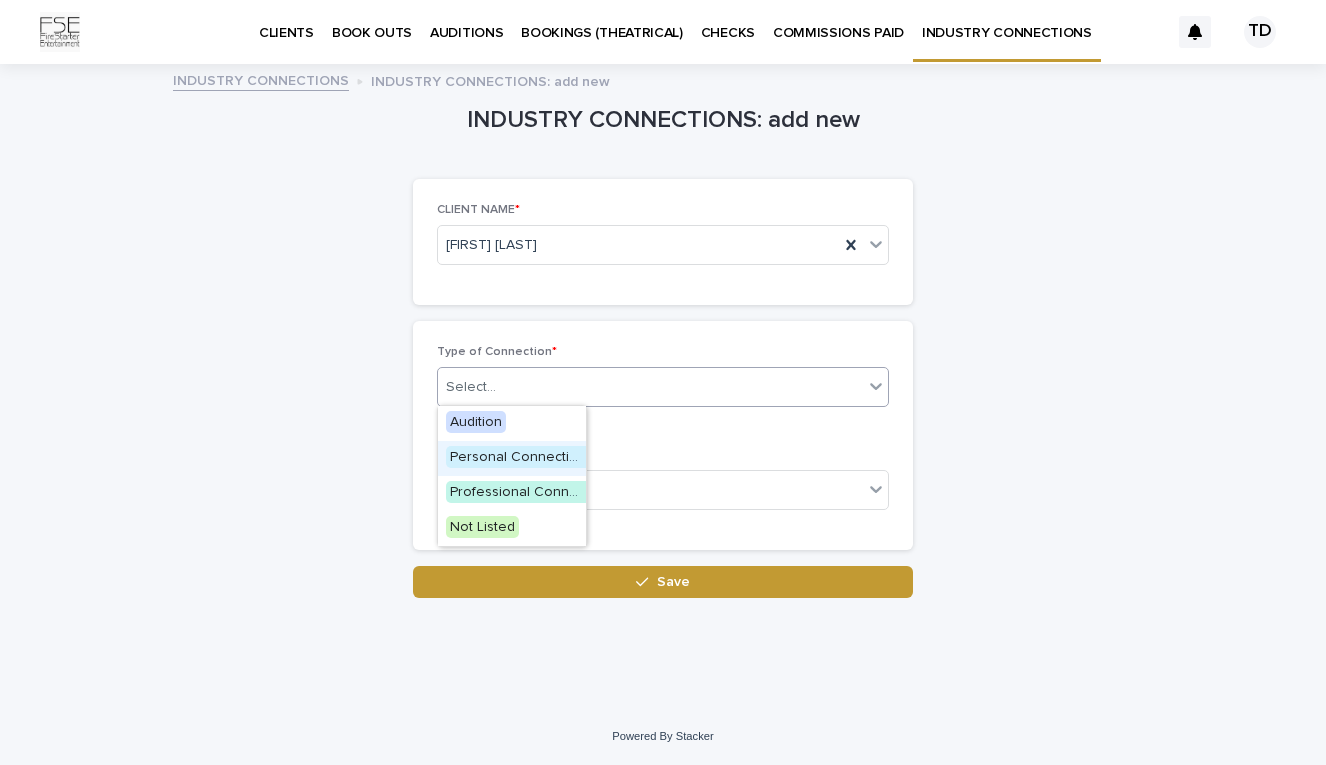 click on "Personal Connection" at bounding box center (518, 457) 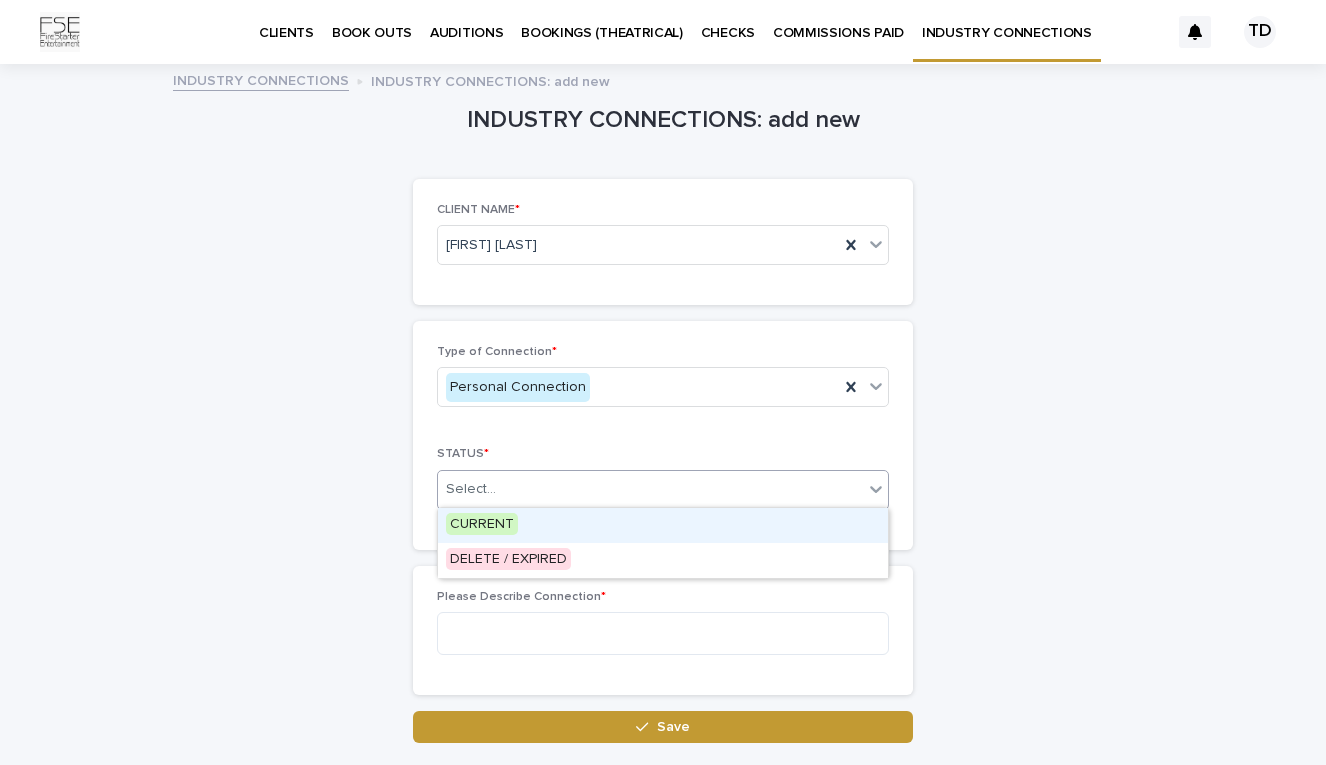 click 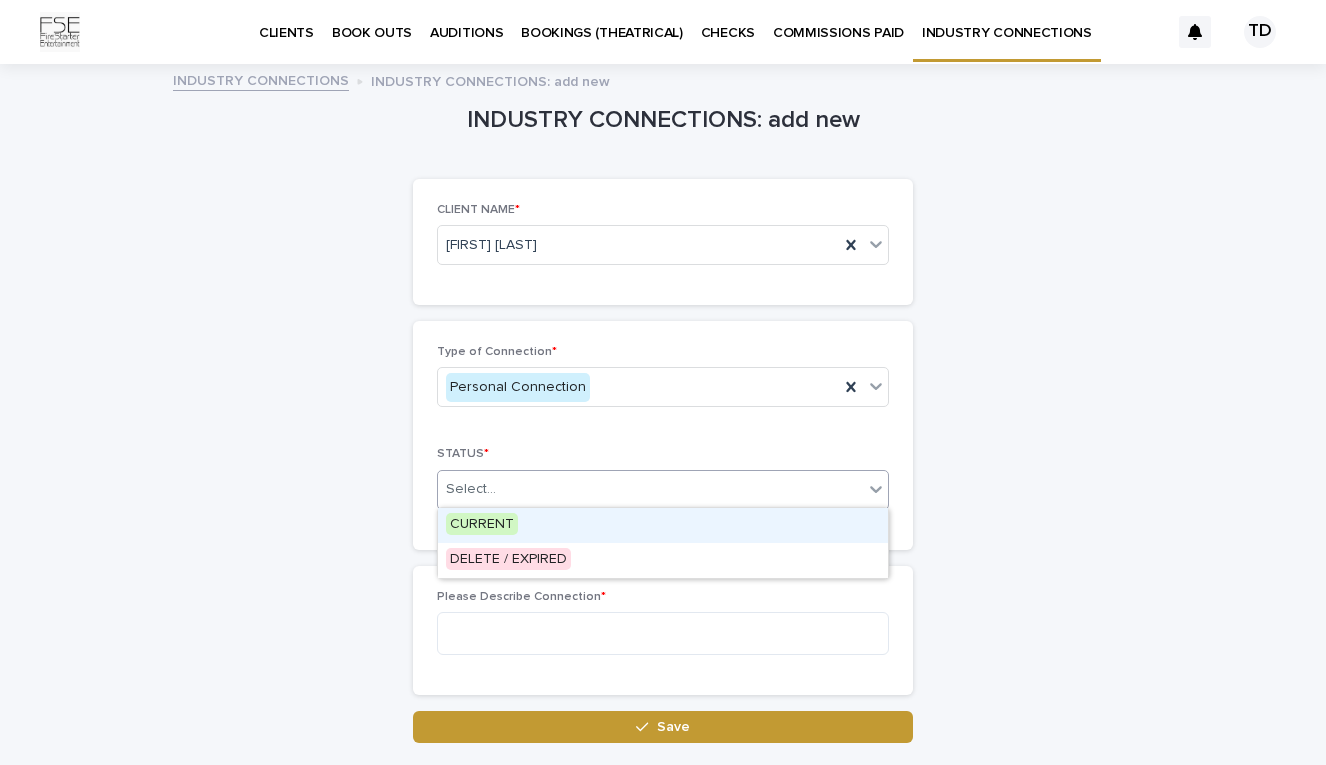 click on "CURRENT" at bounding box center (482, 524) 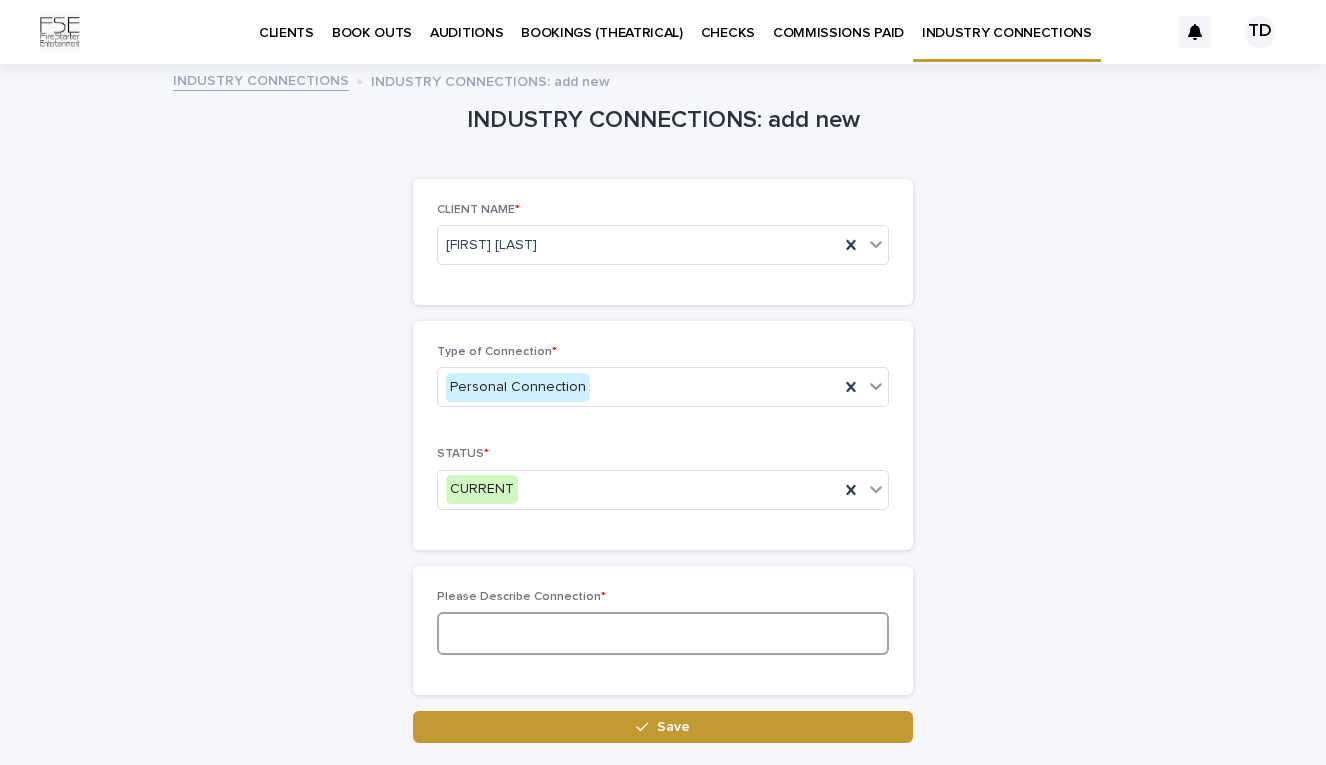 click at bounding box center [663, 633] 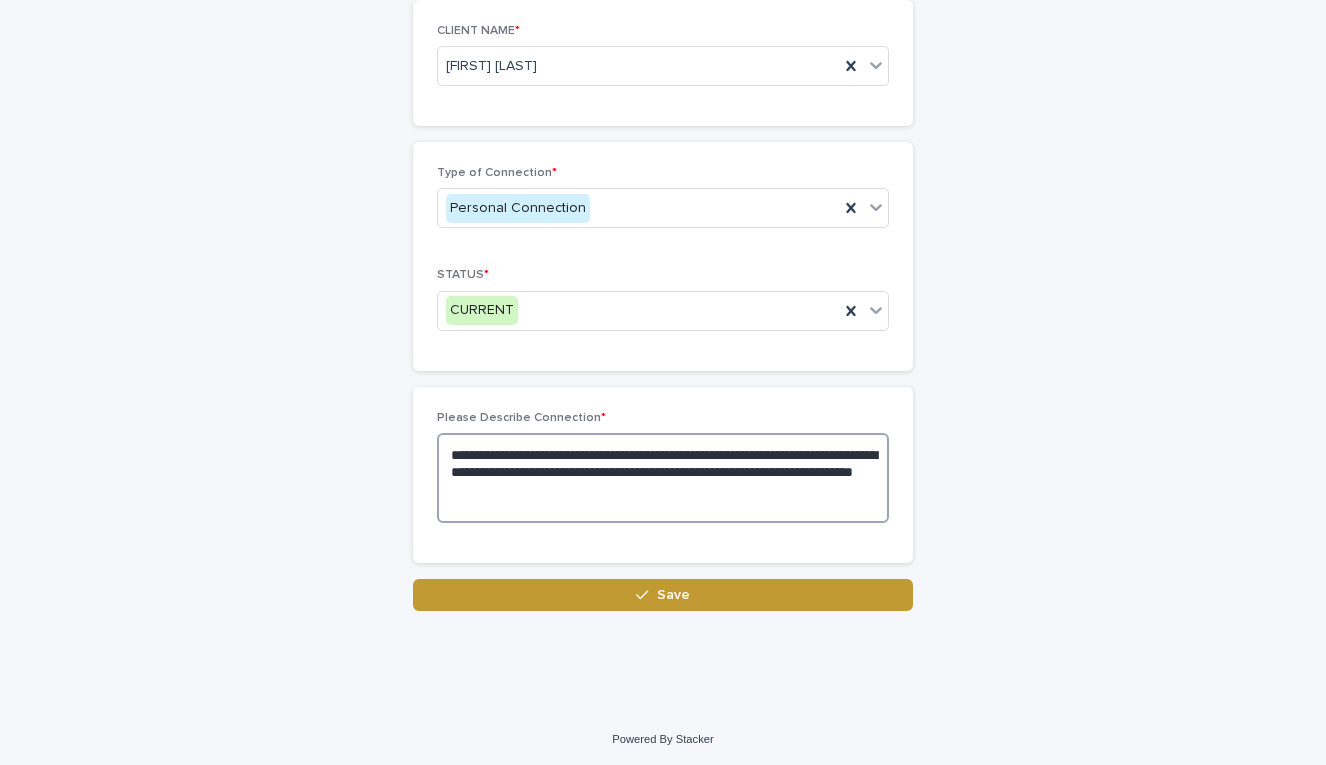 scroll, scrollTop: 178, scrollLeft: 0, axis: vertical 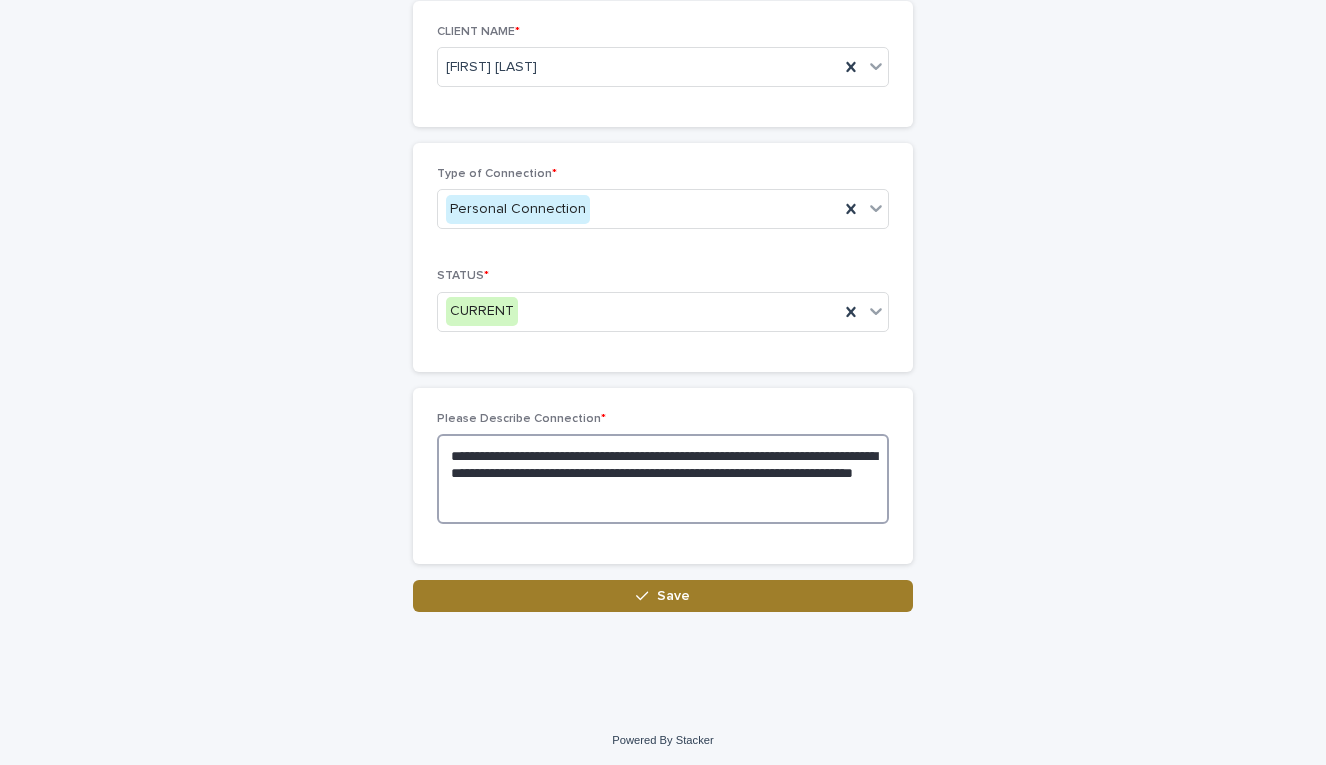type on "**********" 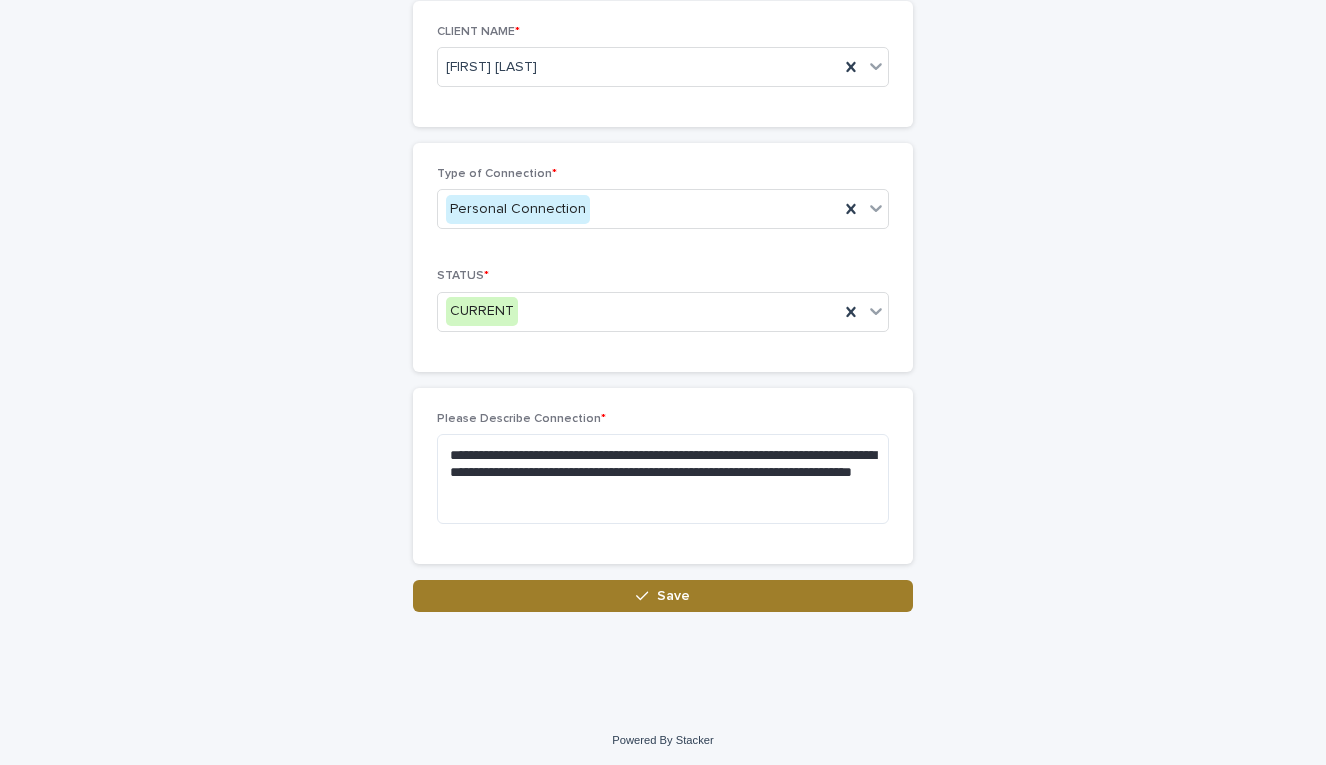 click on "Save" at bounding box center (663, 596) 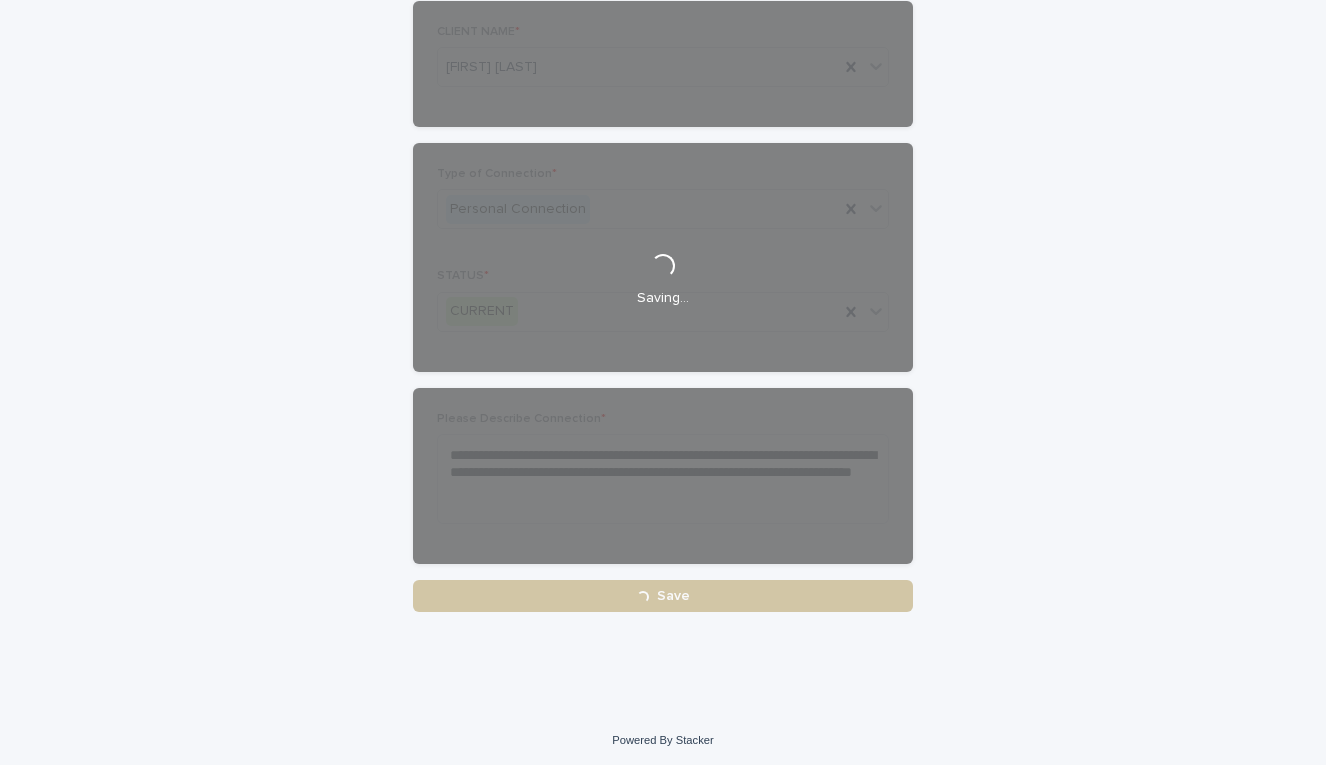 scroll, scrollTop: 178, scrollLeft: 0, axis: vertical 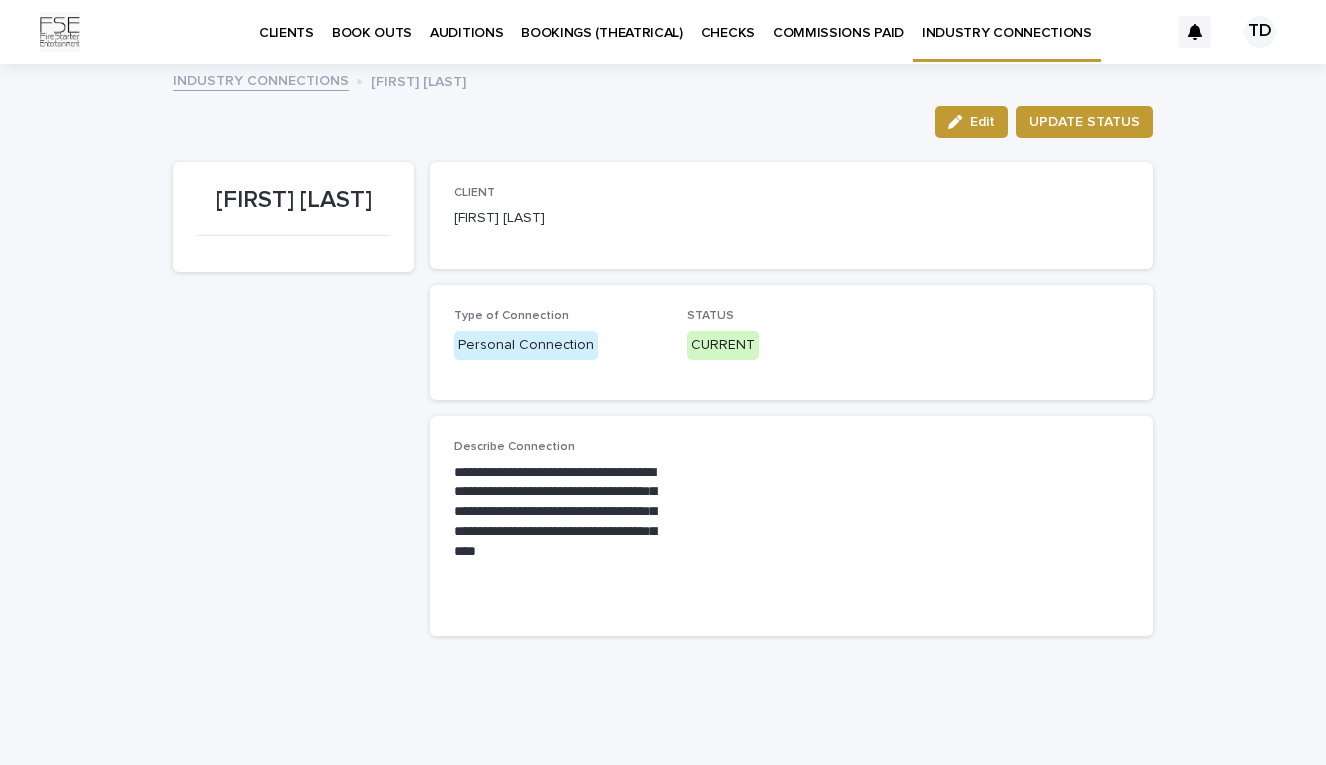 click on "CLIENTS" at bounding box center (286, 21) 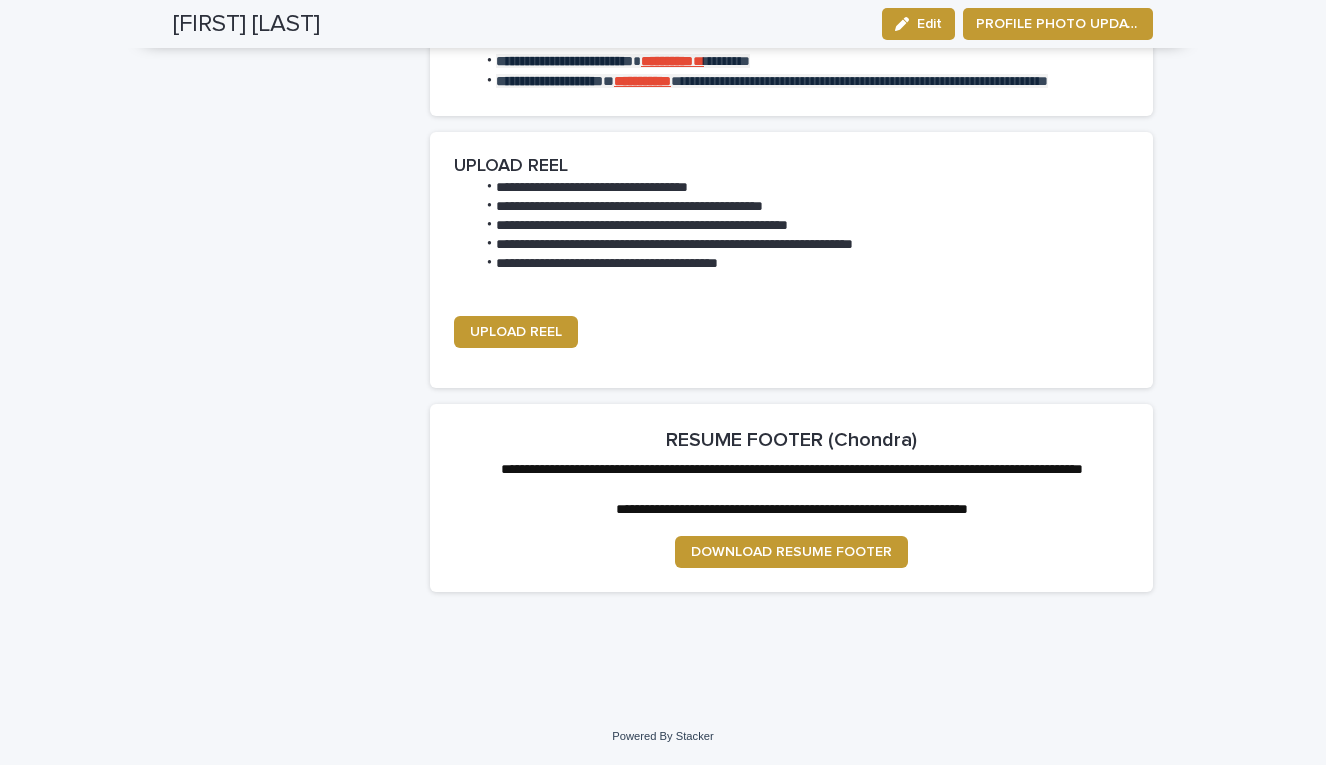 scroll, scrollTop: 3318, scrollLeft: 0, axis: vertical 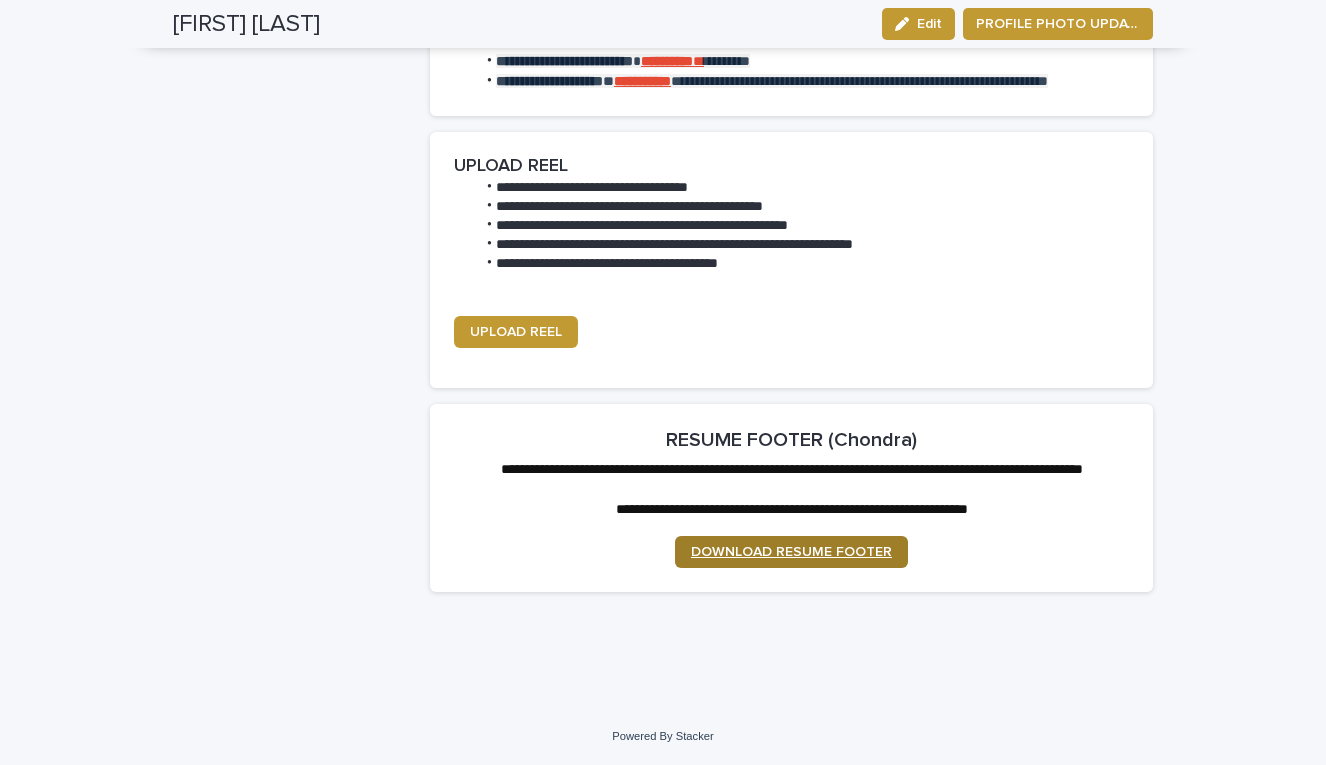 click on "DOWNLOAD RESUME FOOTER" at bounding box center [791, 552] 